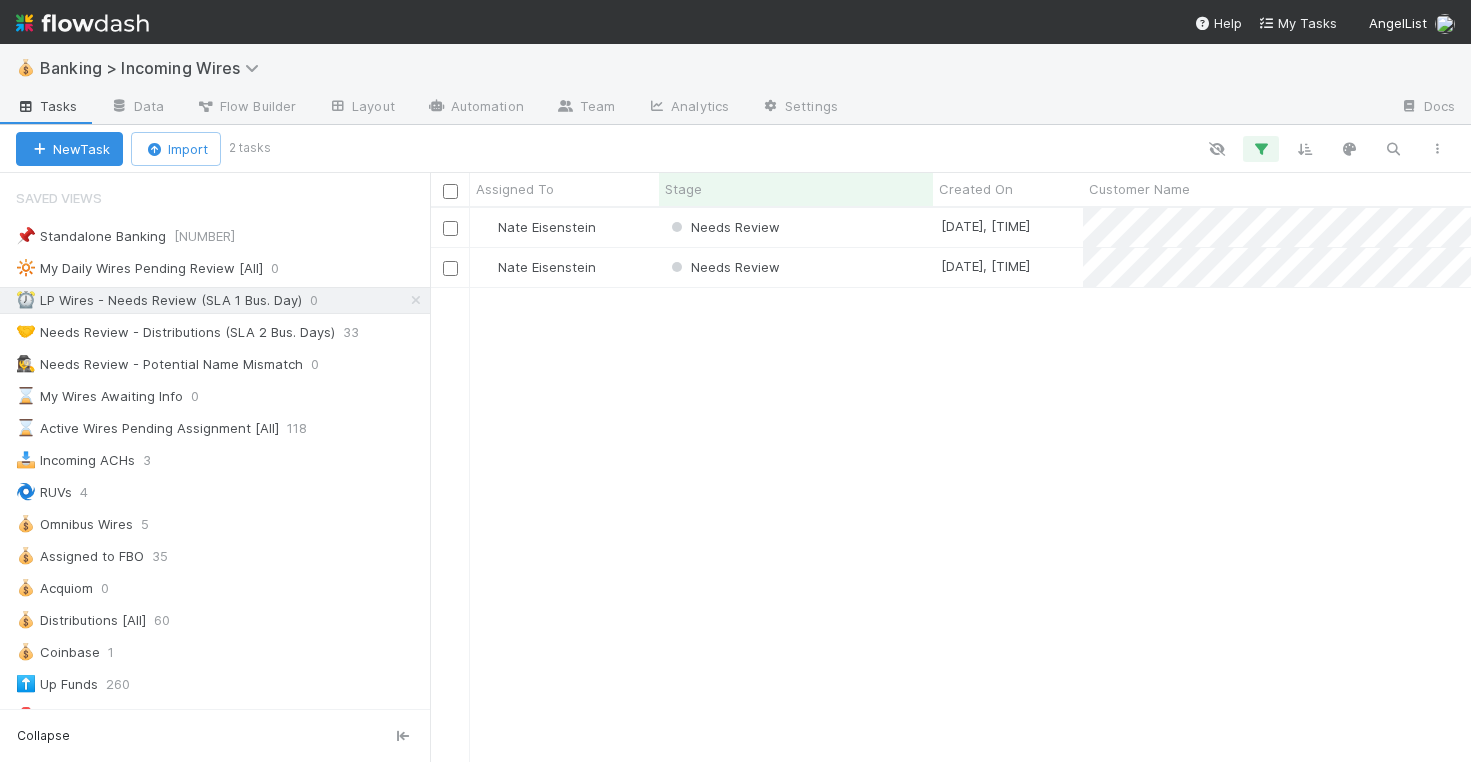 scroll, scrollTop: 0, scrollLeft: 0, axis: both 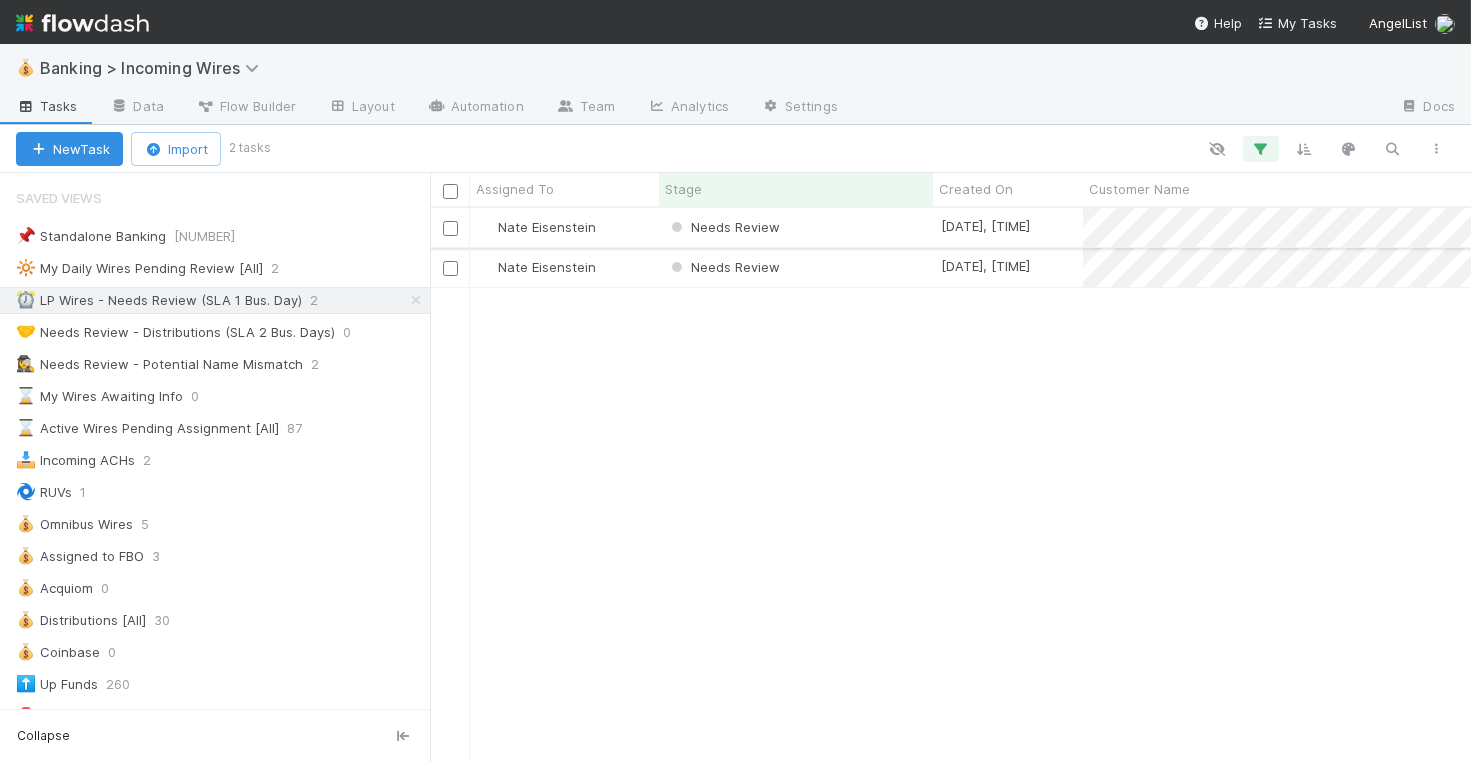 click on "Needs Review" at bounding box center [796, 227] 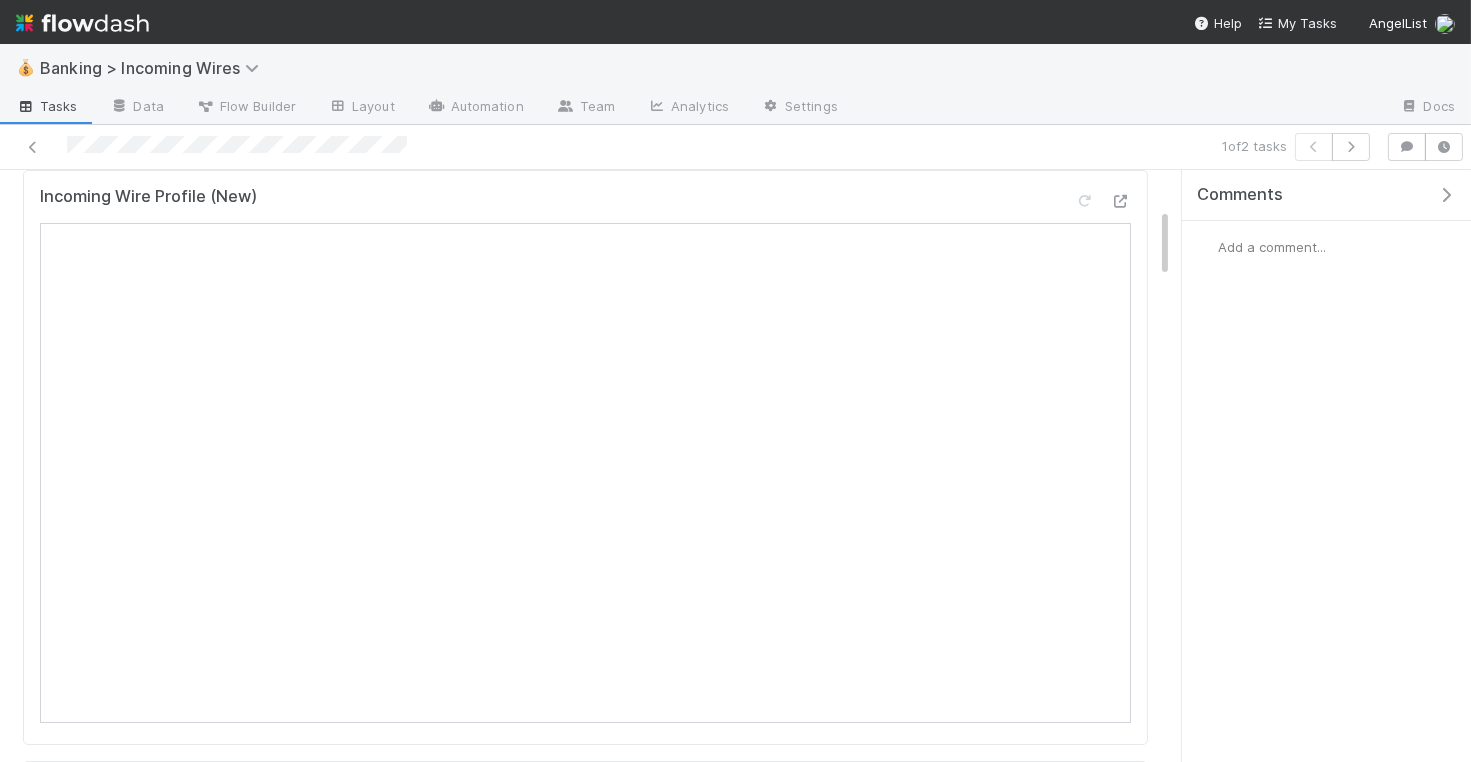 scroll, scrollTop: 212, scrollLeft: 0, axis: vertical 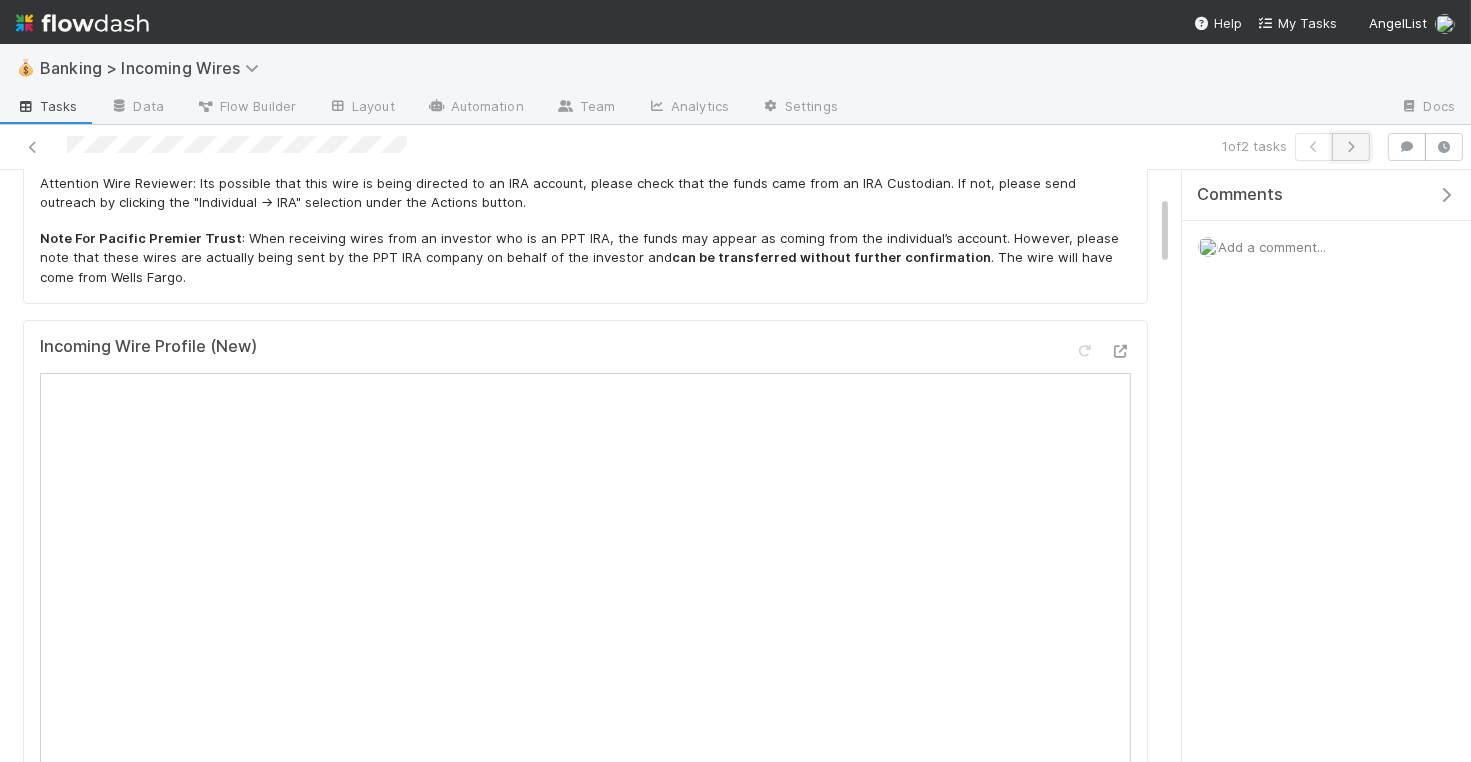 click at bounding box center [1351, 147] 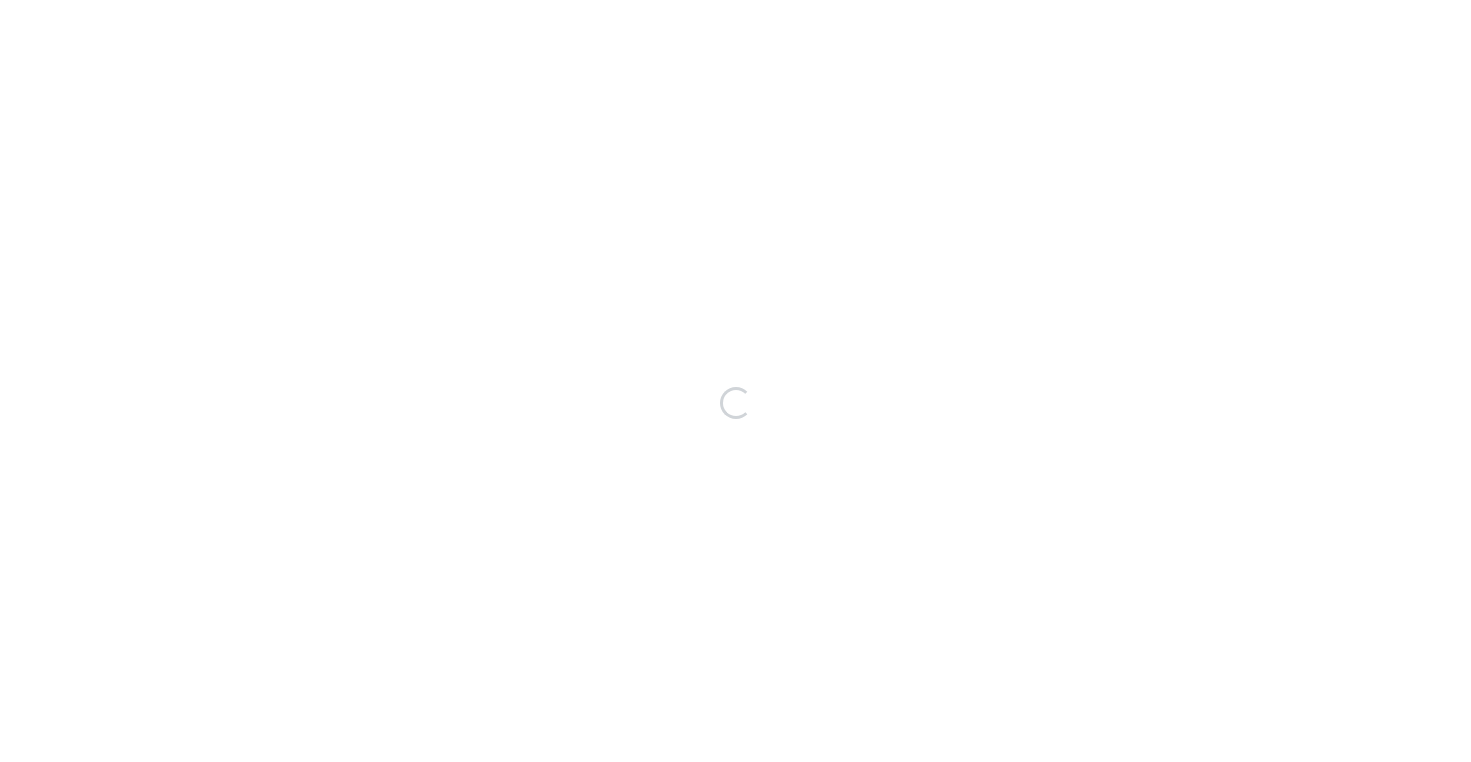 scroll, scrollTop: 0, scrollLeft: 0, axis: both 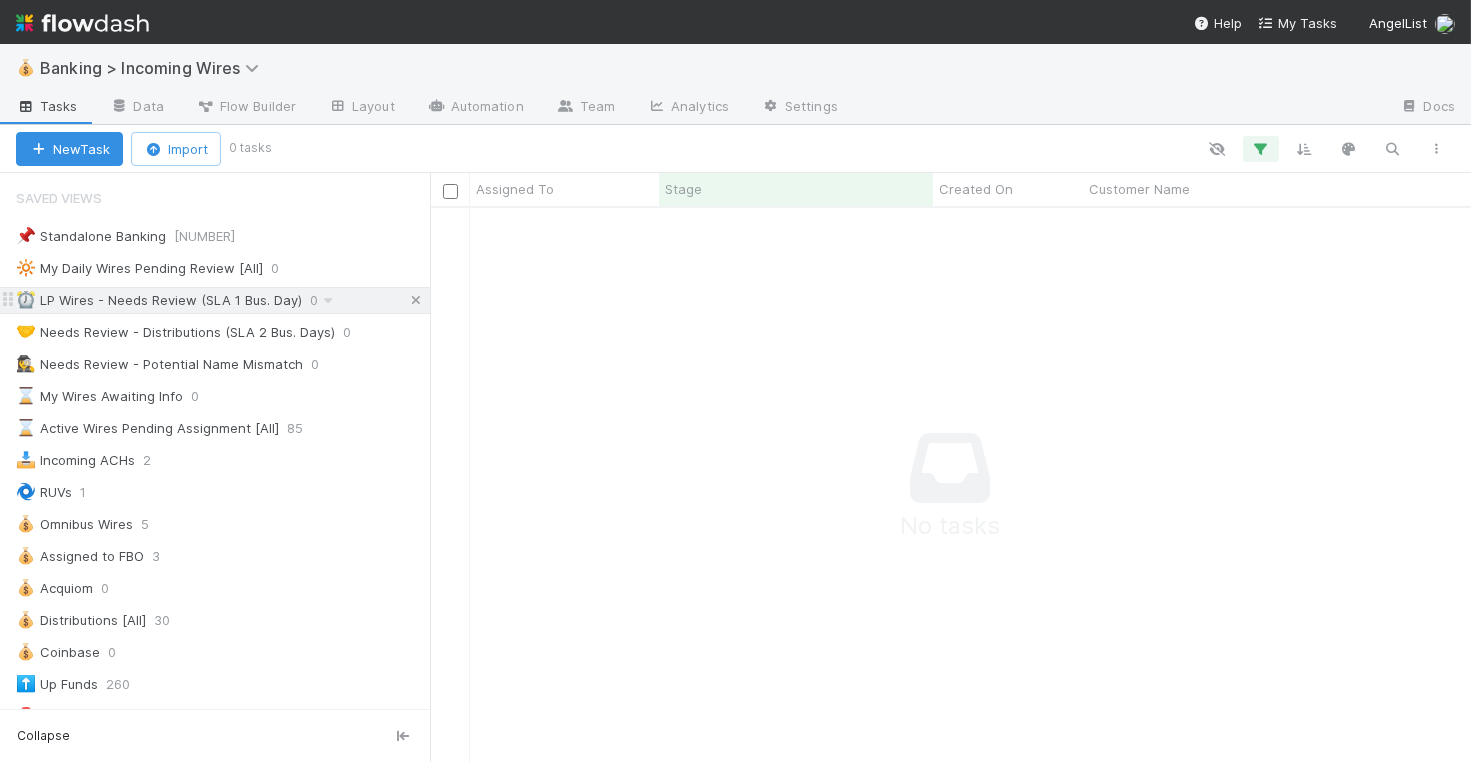 click at bounding box center (416, 300) 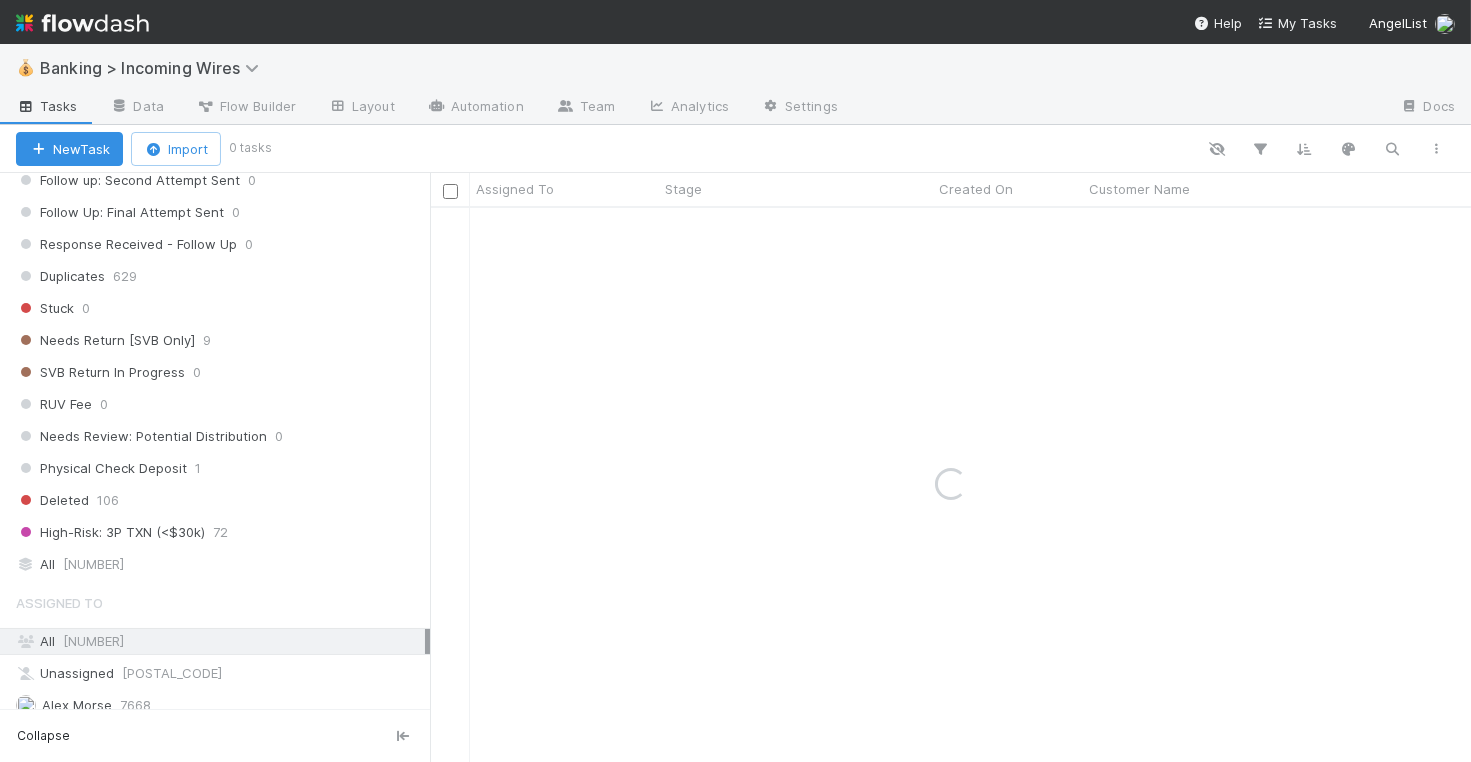 scroll, scrollTop: 1295, scrollLeft: 0, axis: vertical 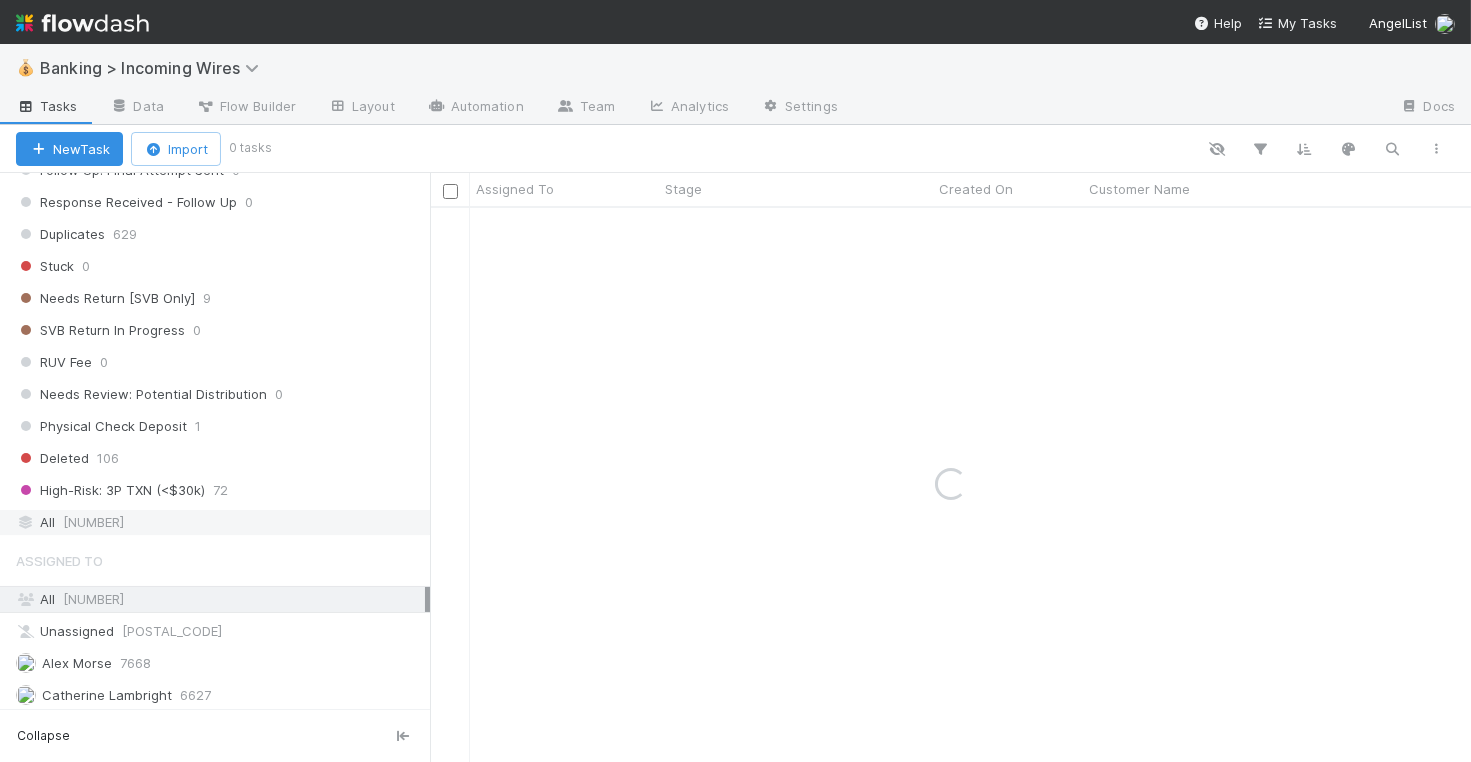 click on "All 155713" at bounding box center [220, 522] 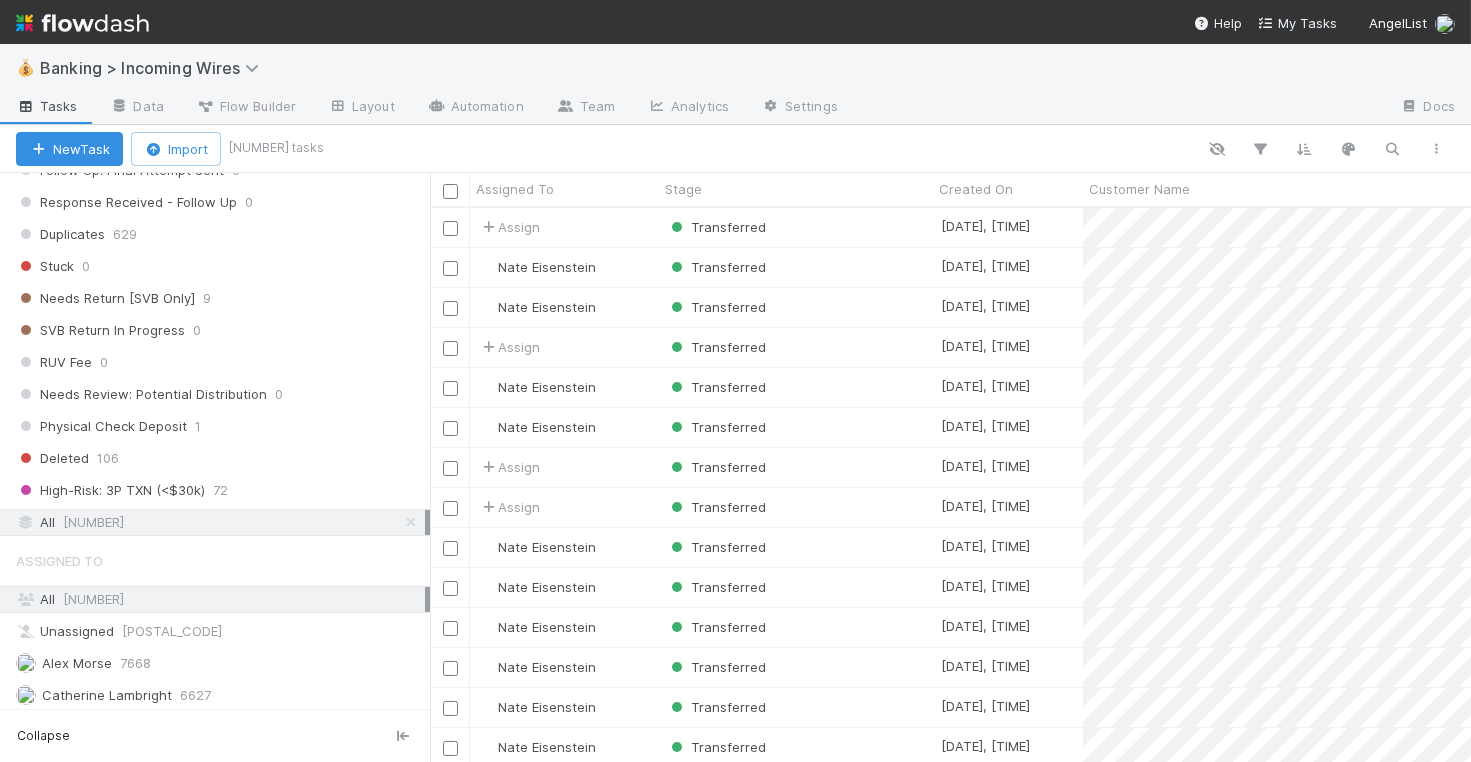 scroll, scrollTop: 1, scrollLeft: 1, axis: both 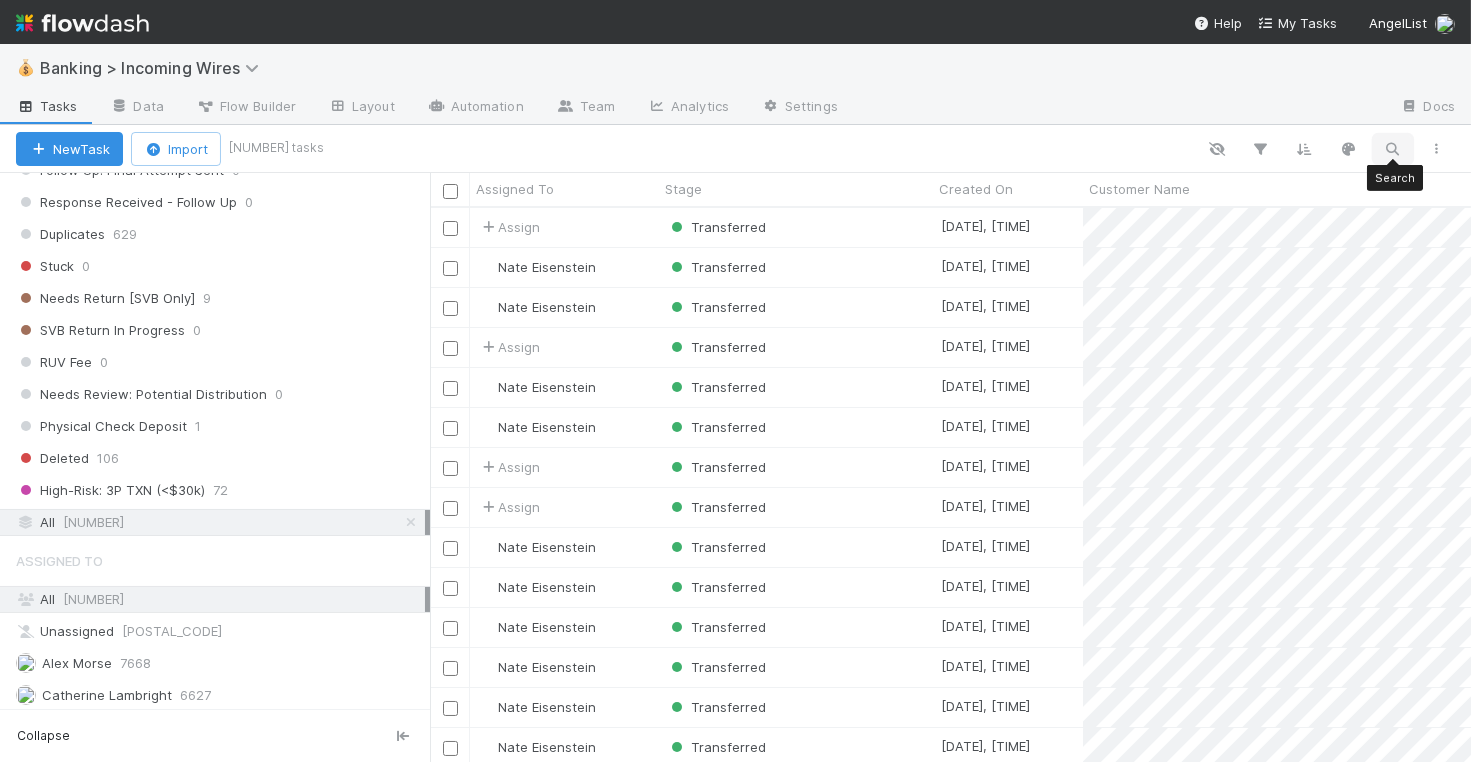 click at bounding box center [1393, 149] 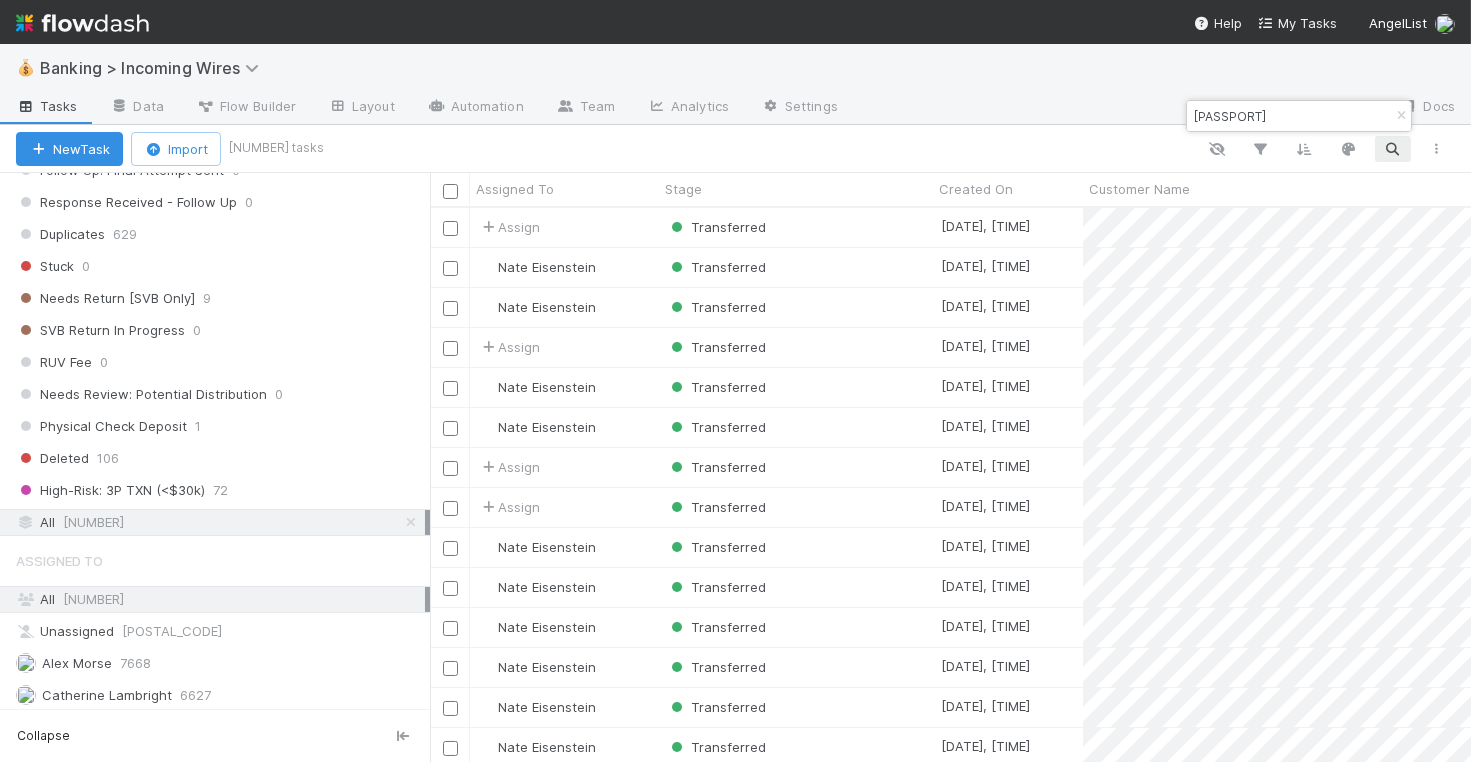 scroll, scrollTop: 0, scrollLeft: 33, axis: horizontal 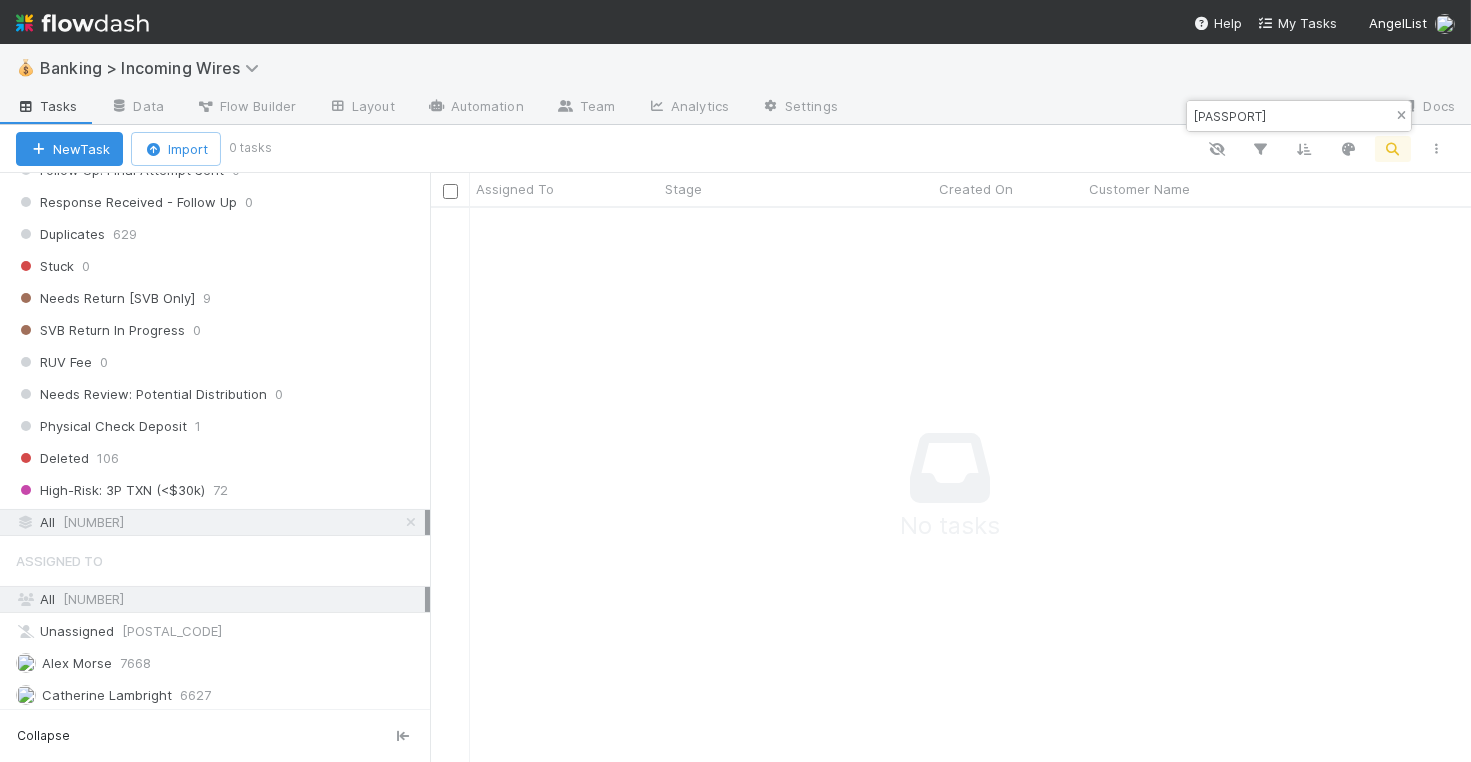 type on "[PASSPORT]" 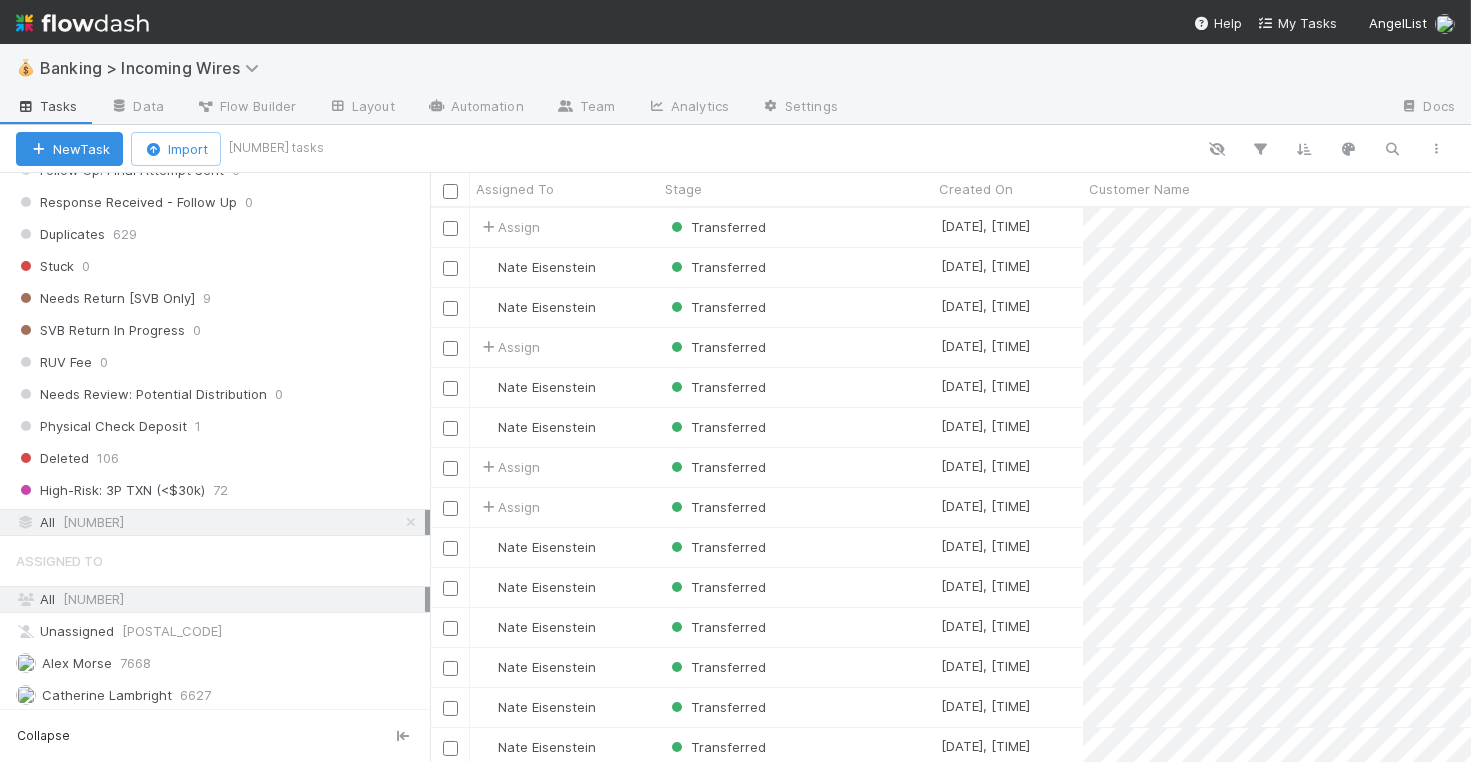 scroll, scrollTop: 1, scrollLeft: 1, axis: both 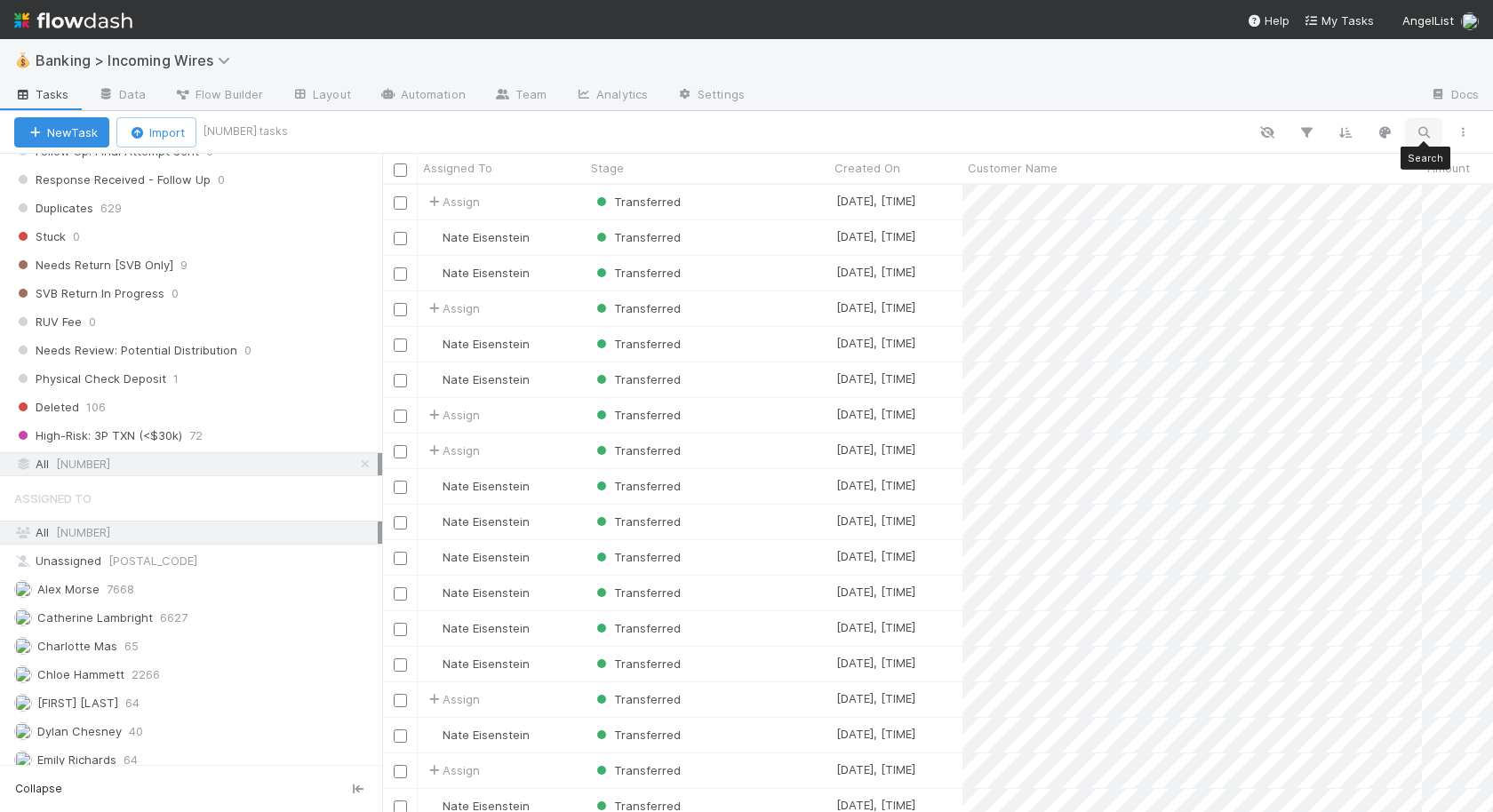 click at bounding box center (1424, 132) 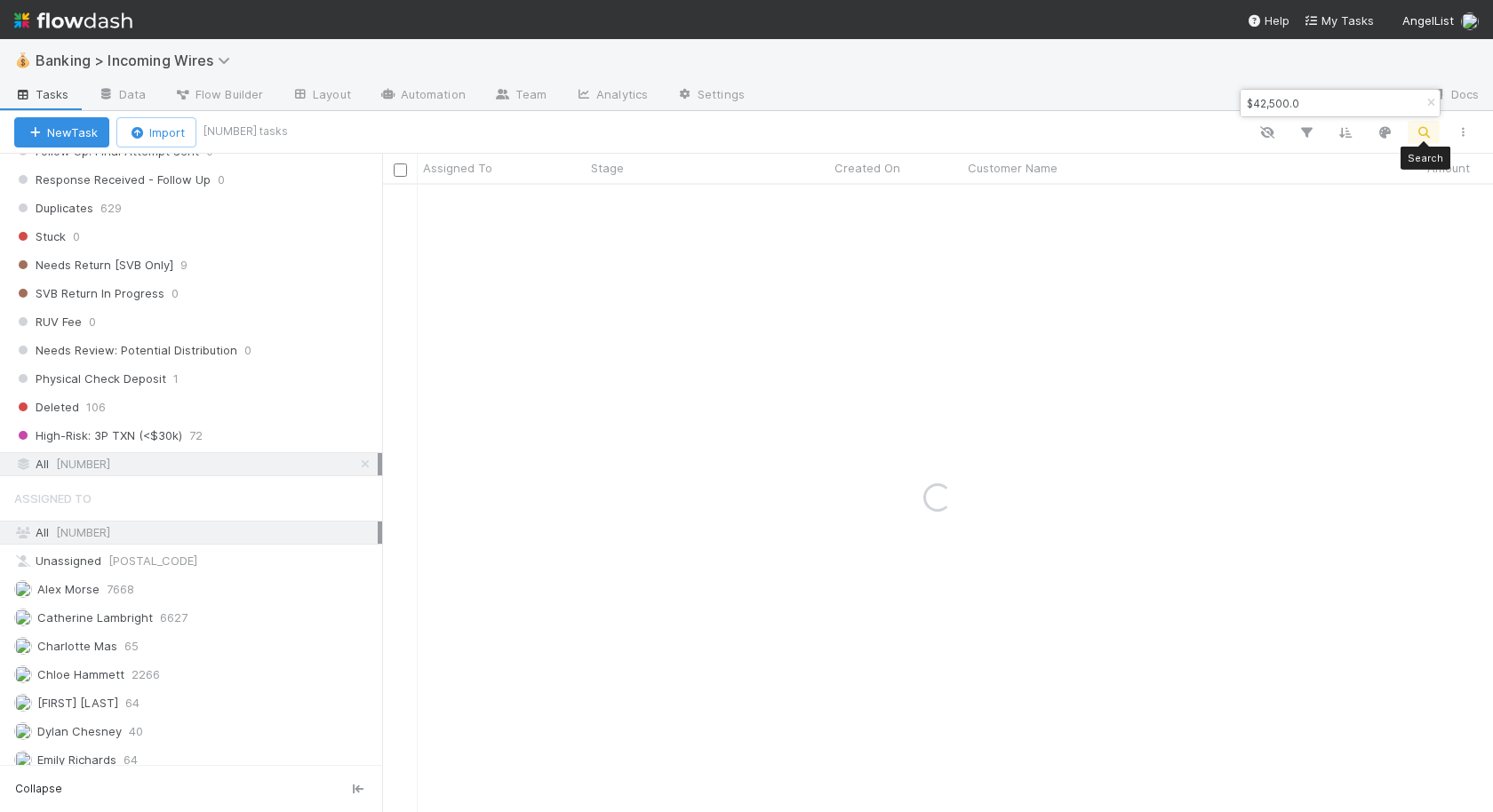 type on "$42,500.00" 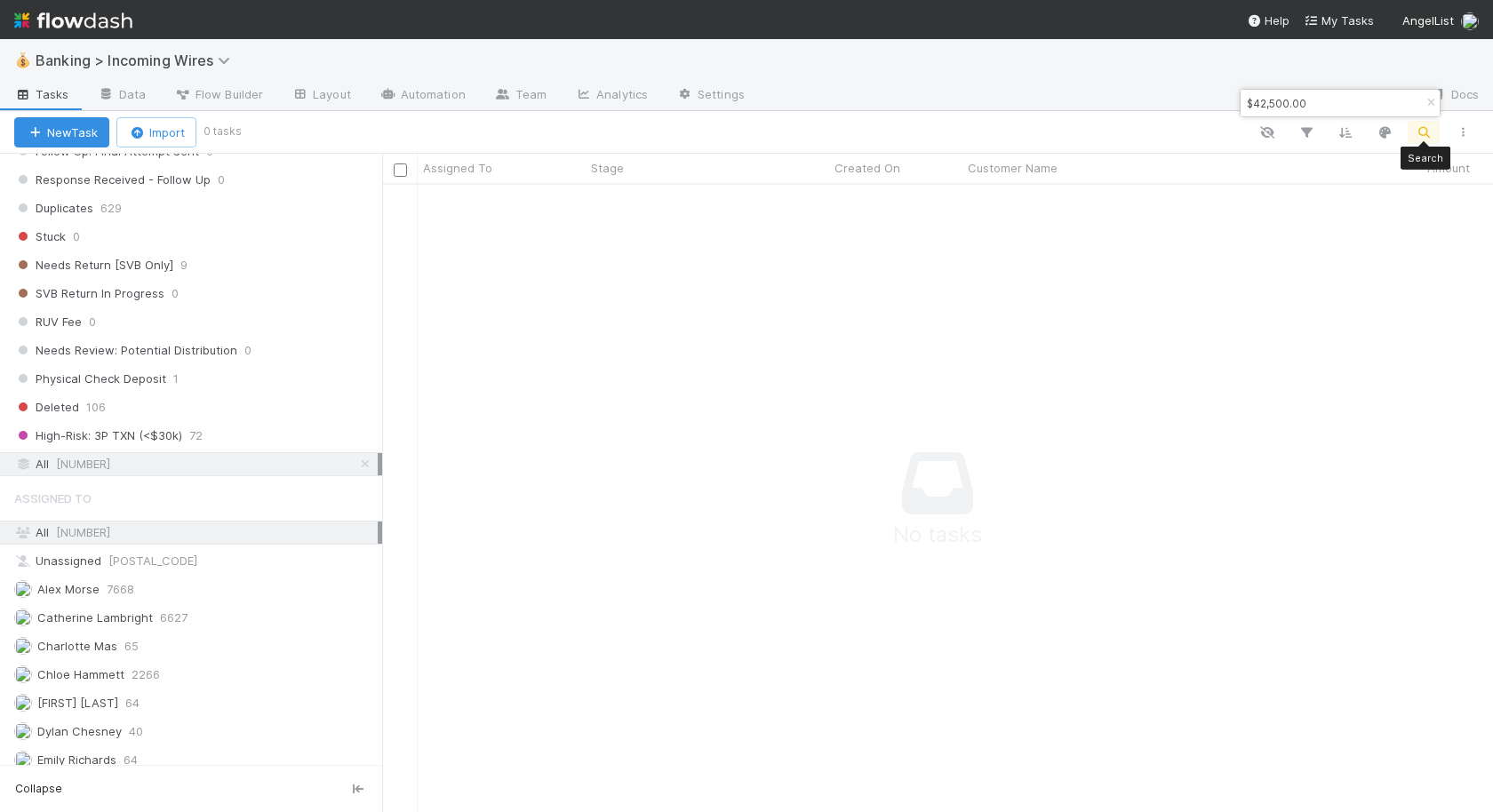 scroll, scrollTop: 1, scrollLeft: 1, axis: both 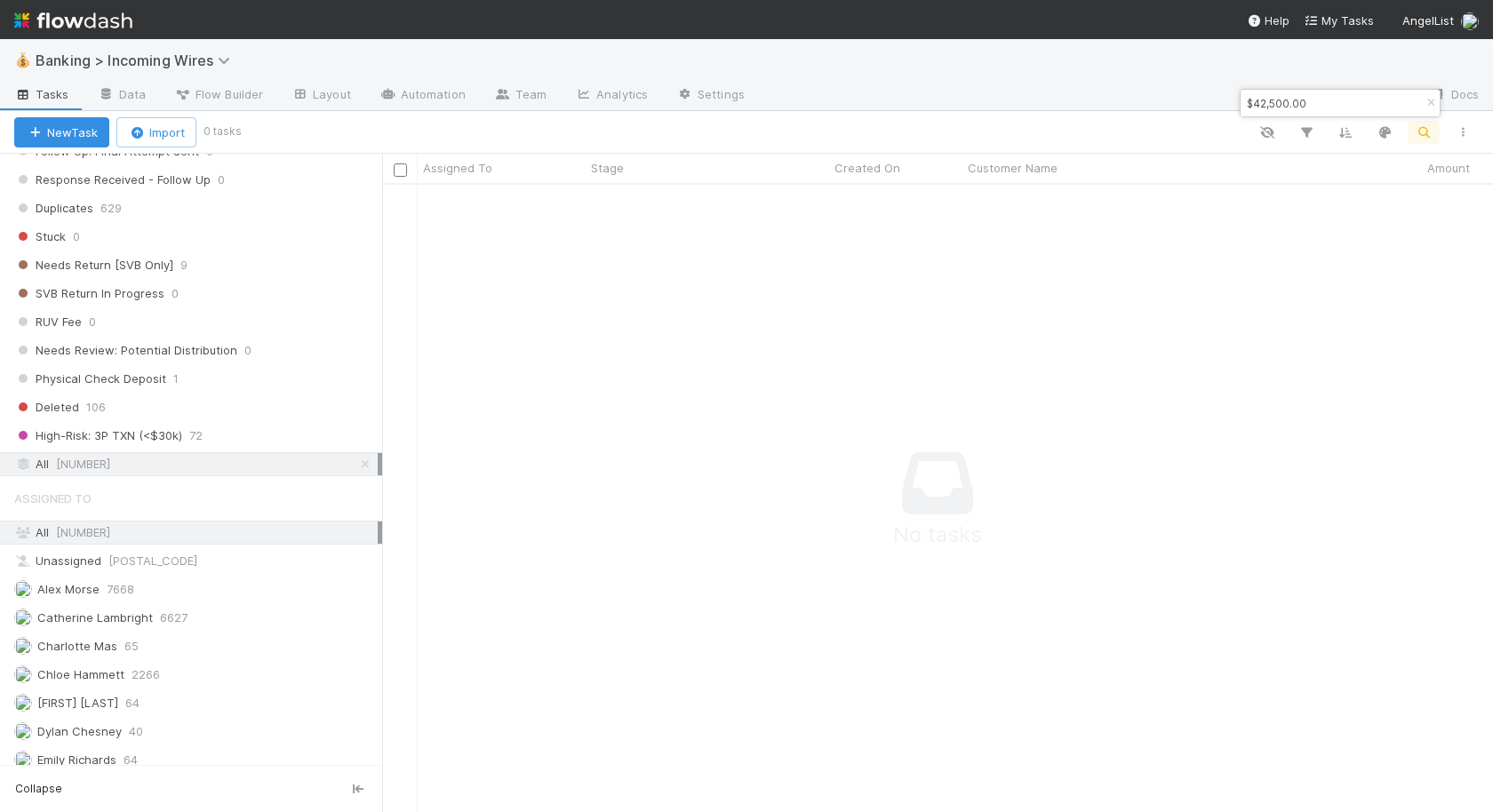 click on "$42,500.00" at bounding box center [1332, 103] 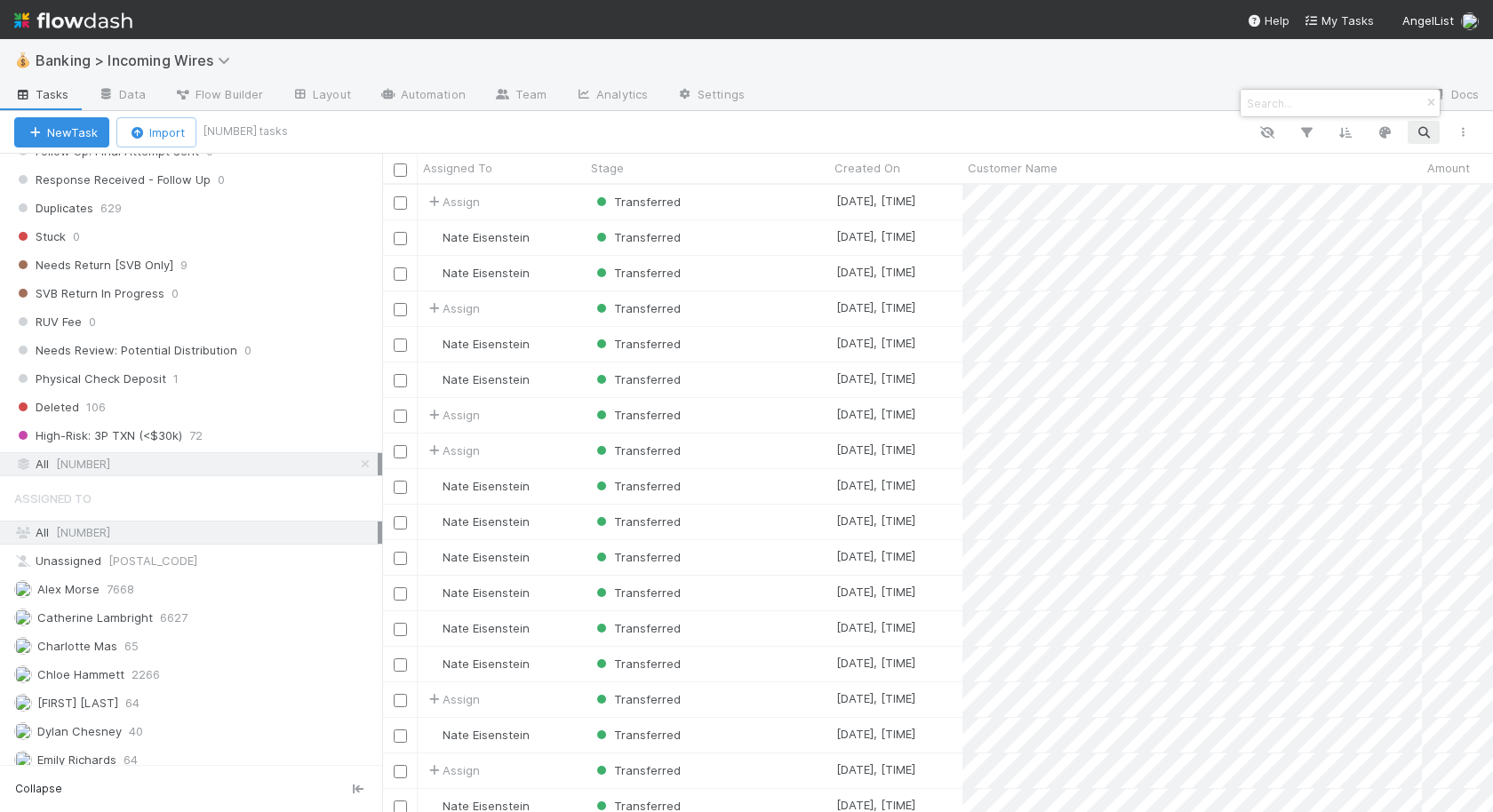 scroll, scrollTop: 1, scrollLeft: 1, axis: both 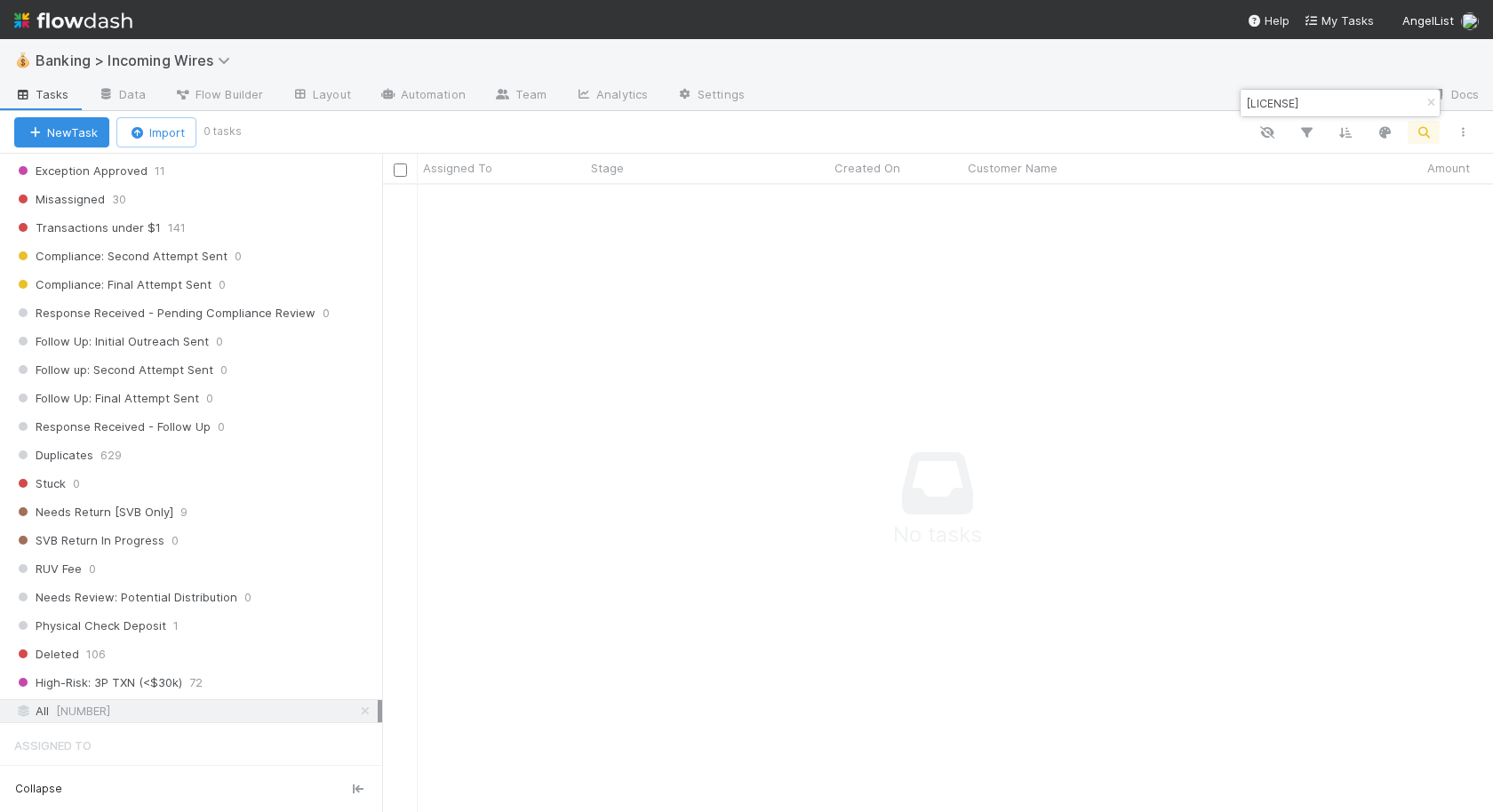 type on "[LICENSE]" 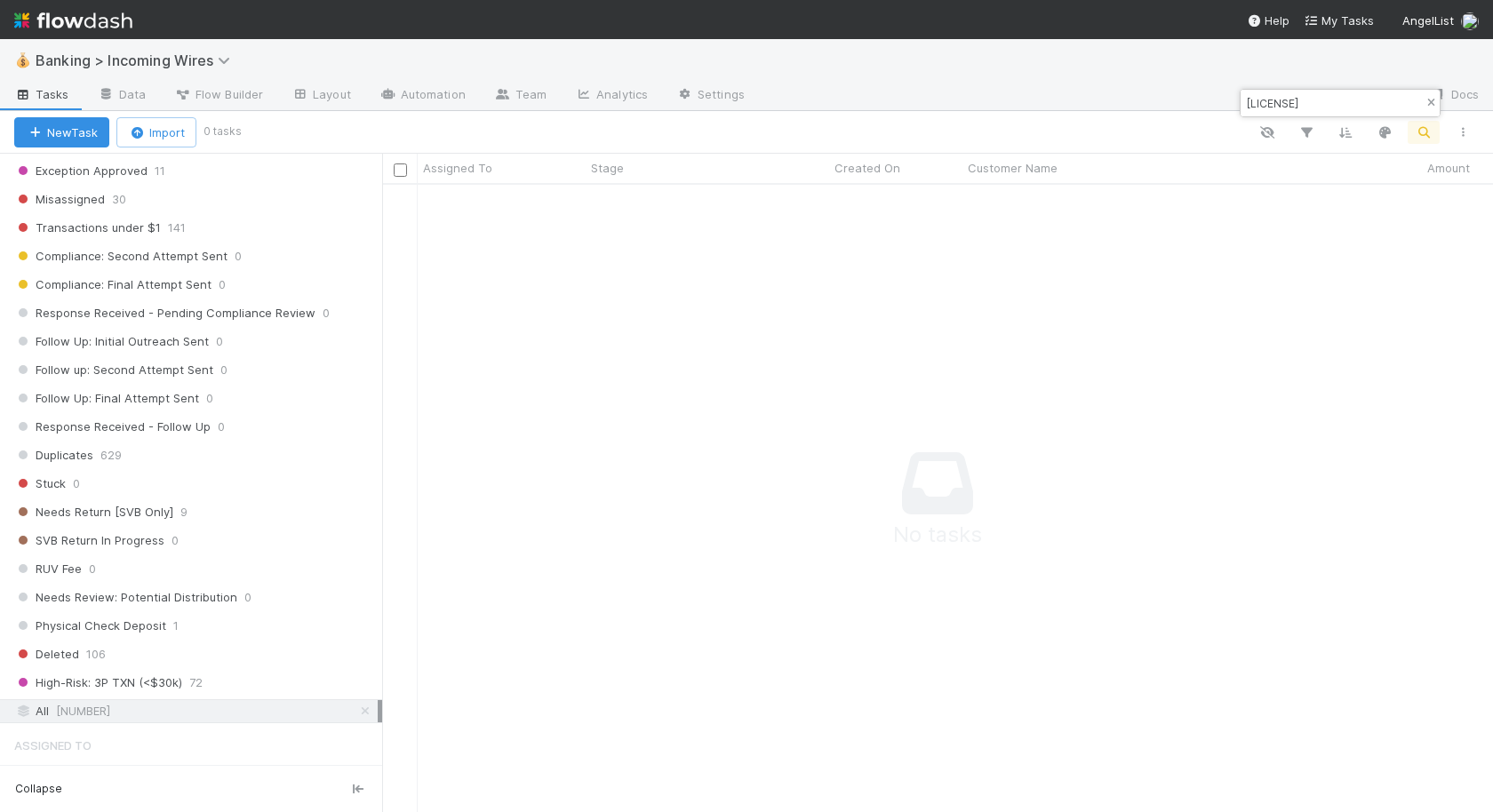 click at bounding box center (1431, 103) 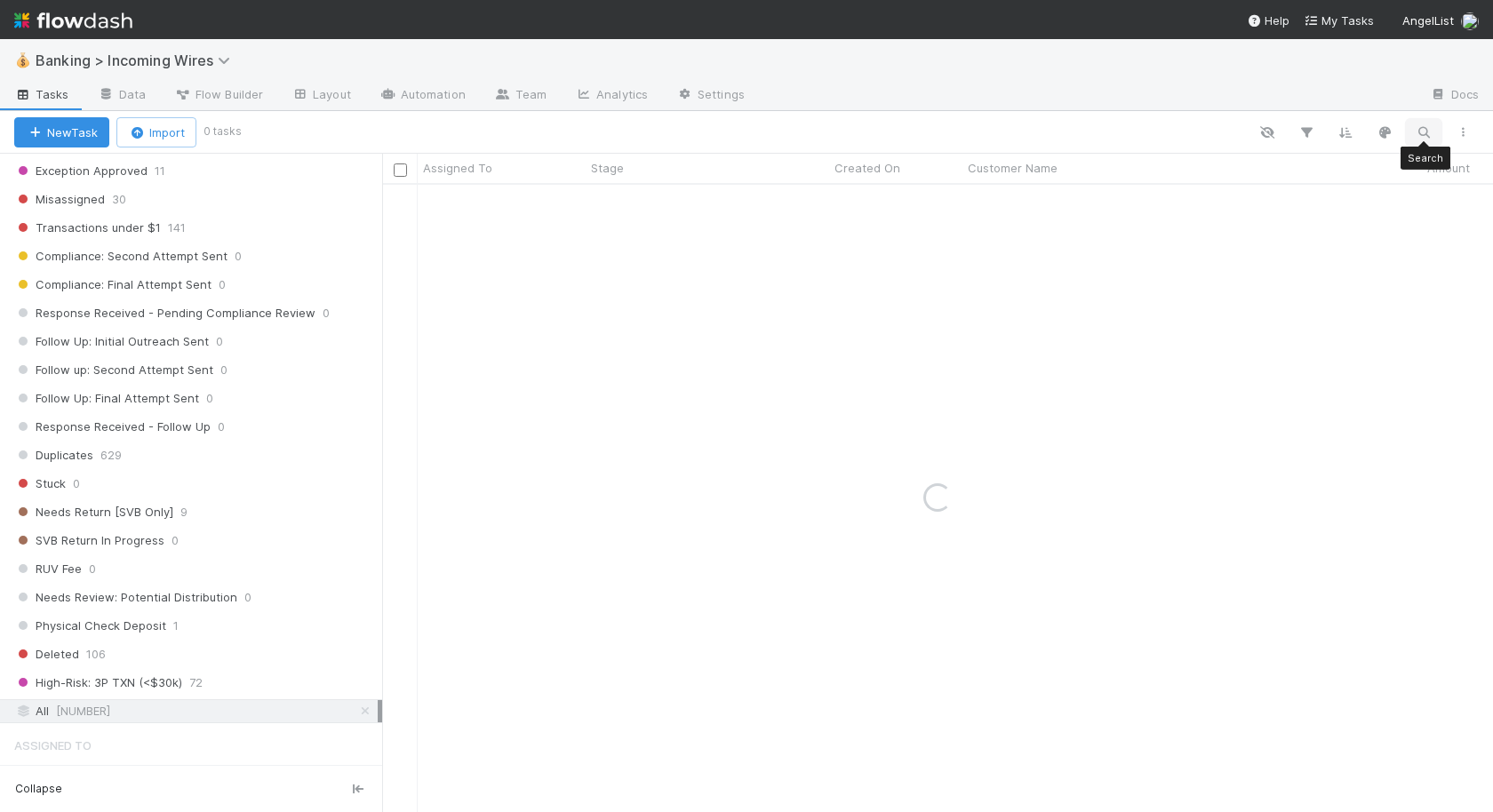 click at bounding box center (1424, 132) 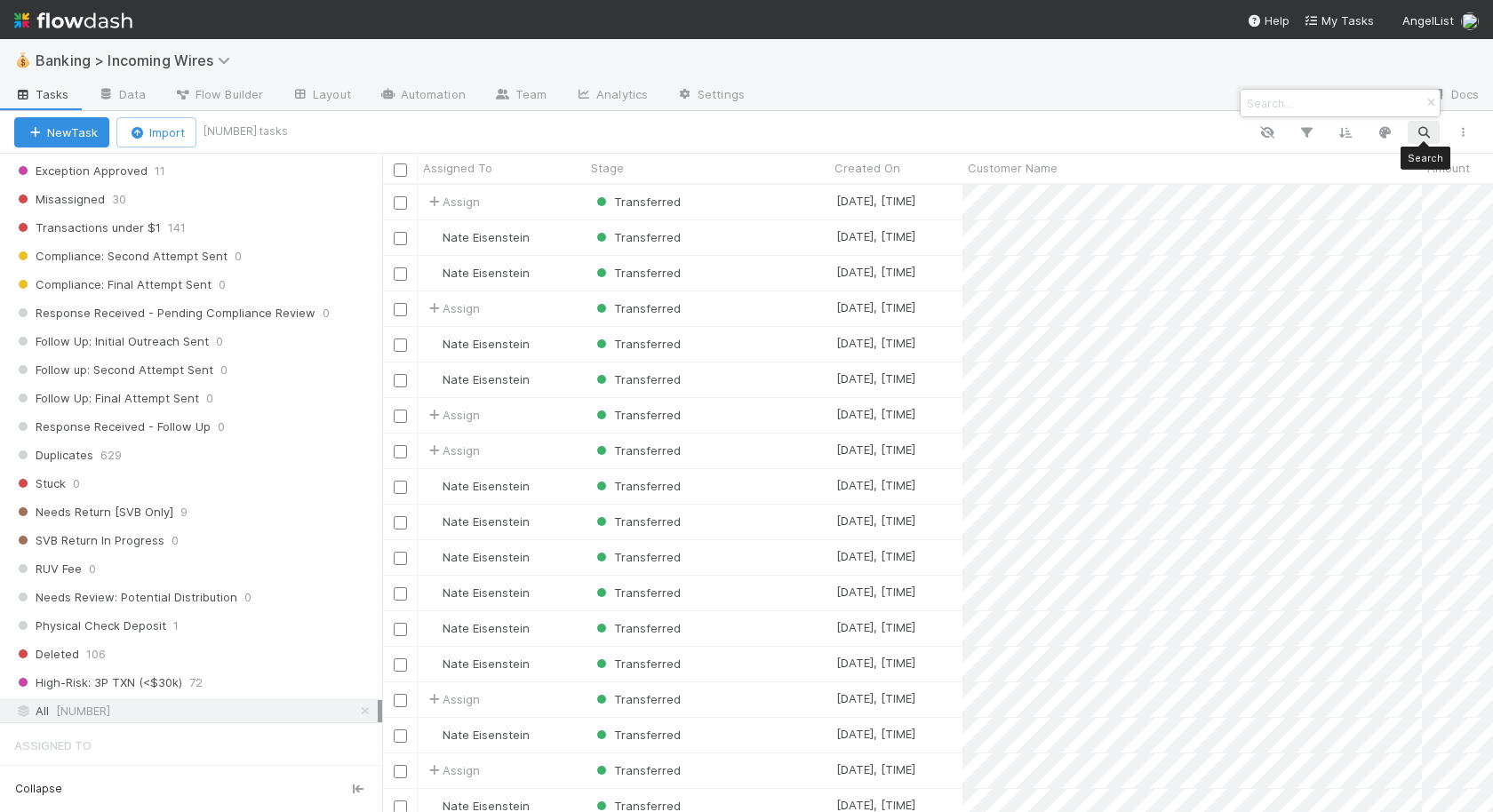 scroll, scrollTop: 1, scrollLeft: 1, axis: both 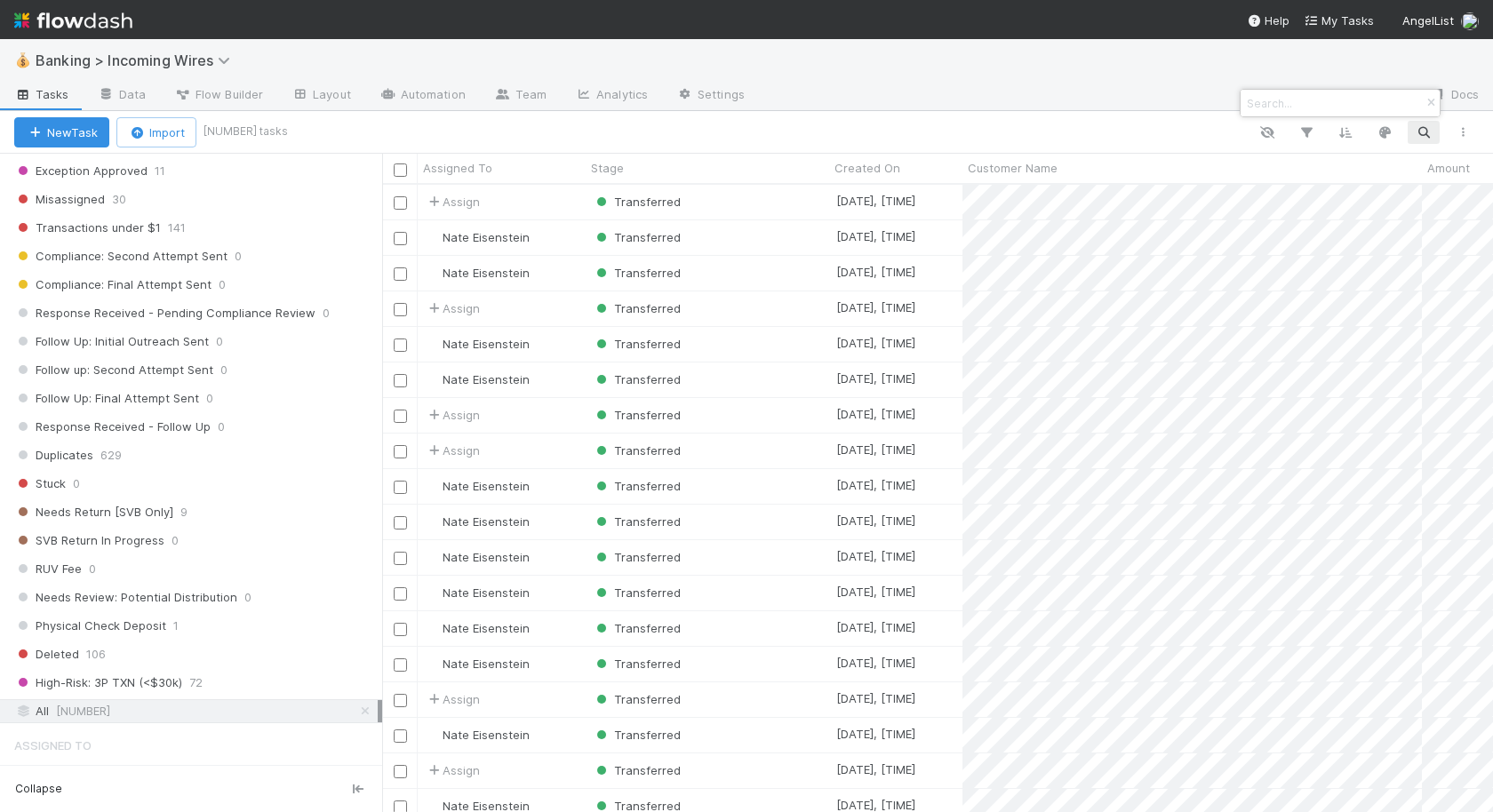 paste on "[NUMBER]" 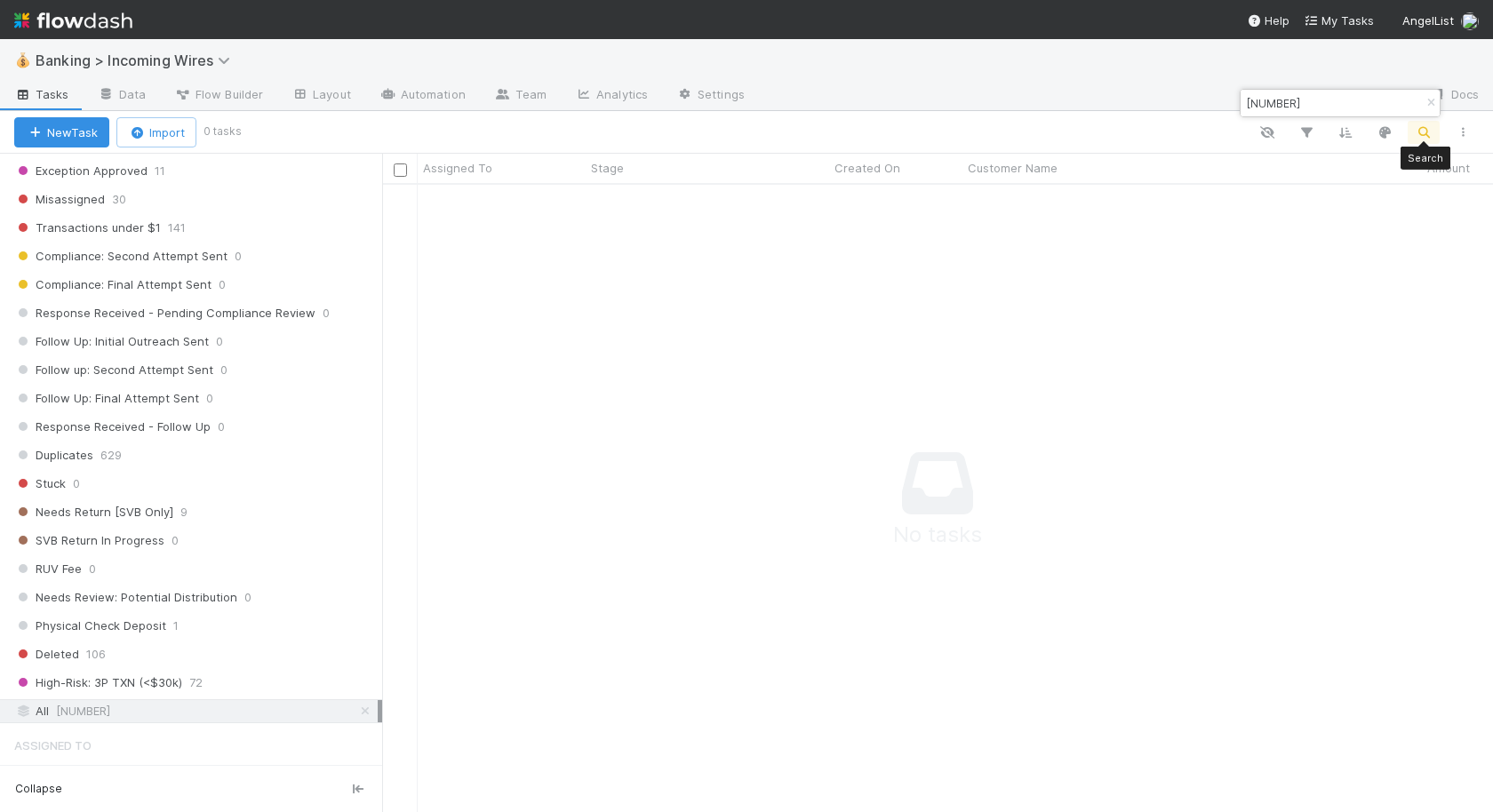 scroll, scrollTop: 1, scrollLeft: 1, axis: both 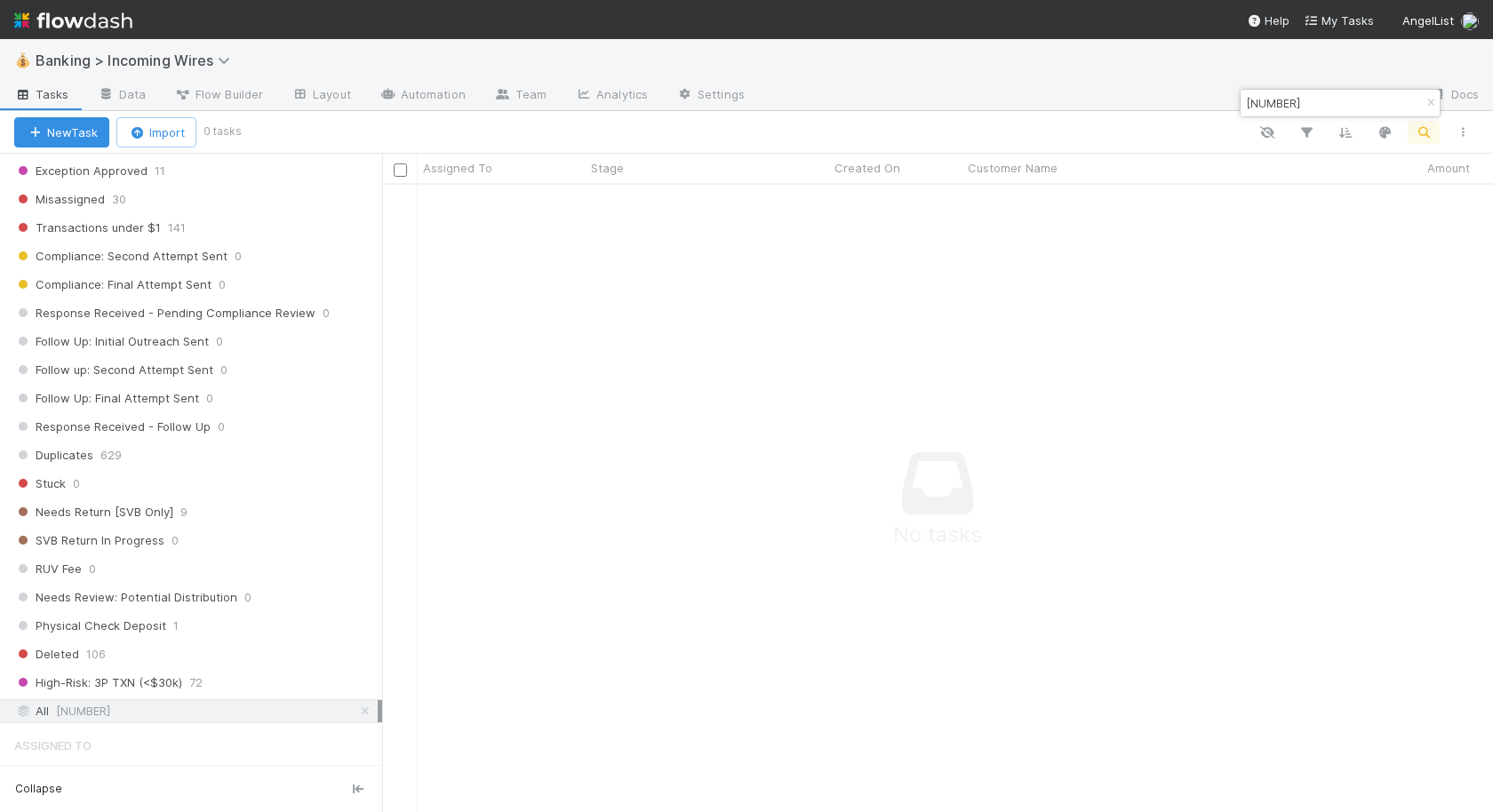 type on "[NUMBER]" 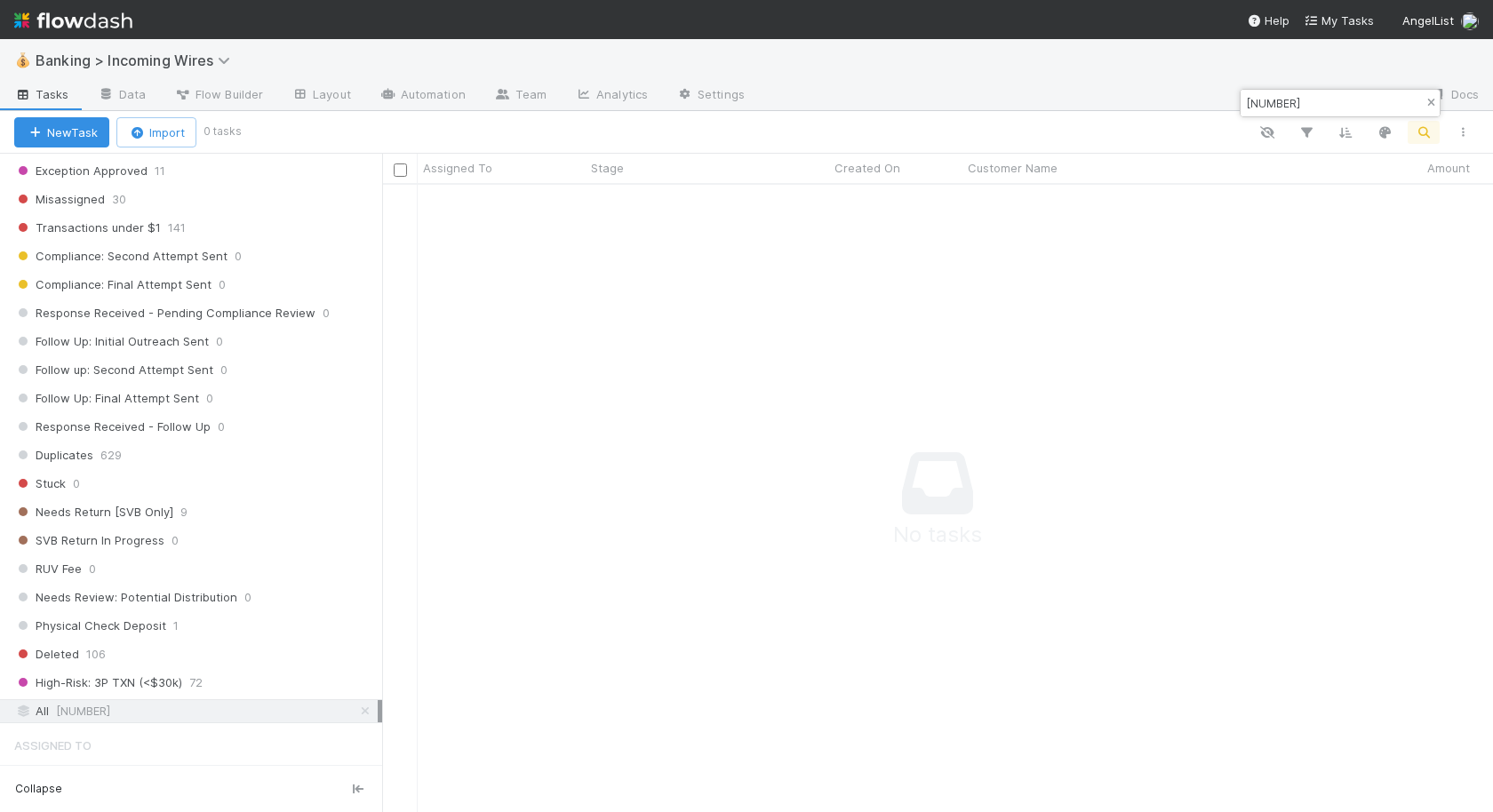 click at bounding box center [1431, 103] 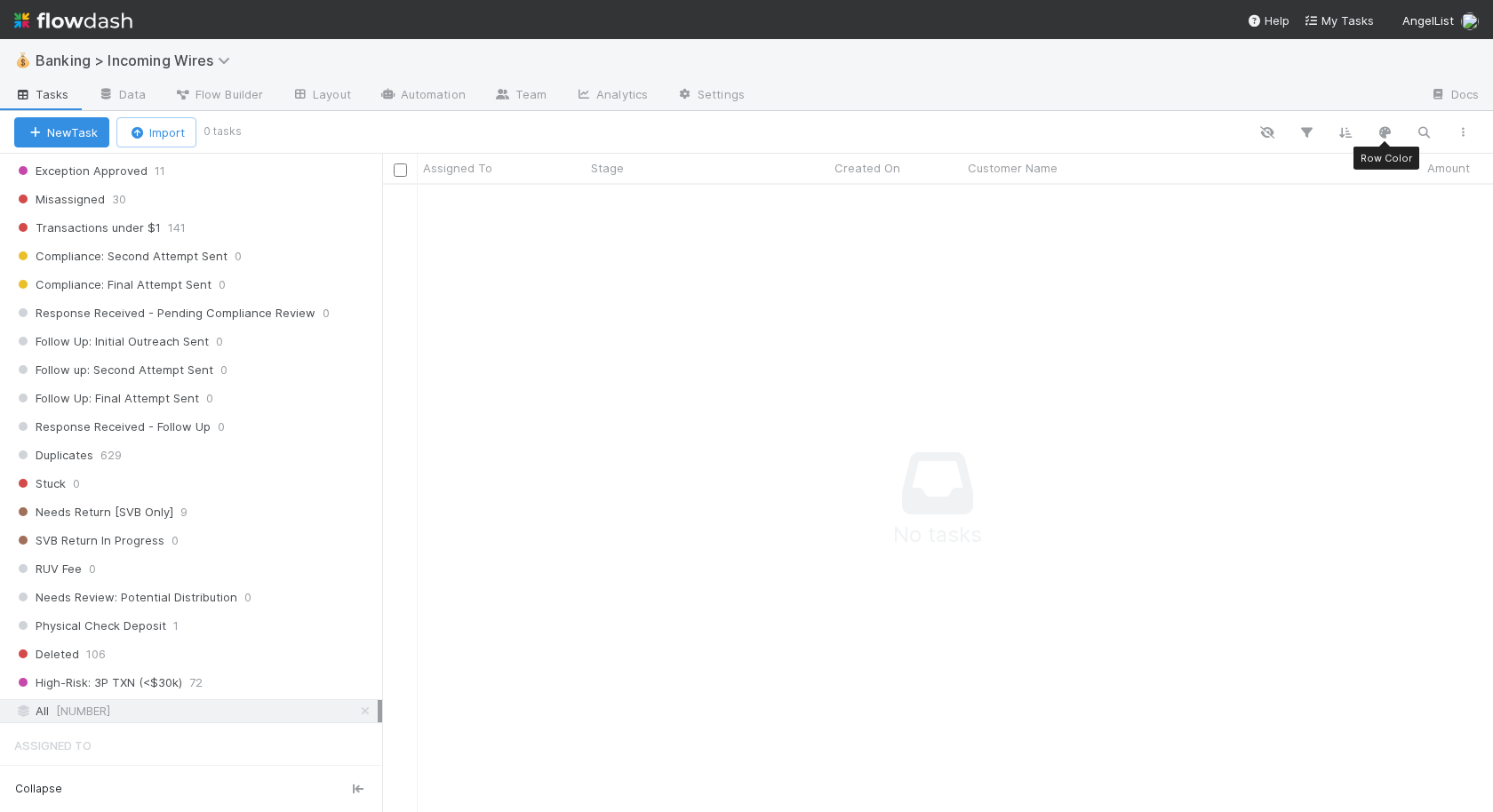 scroll, scrollTop: 1, scrollLeft: 1, axis: both 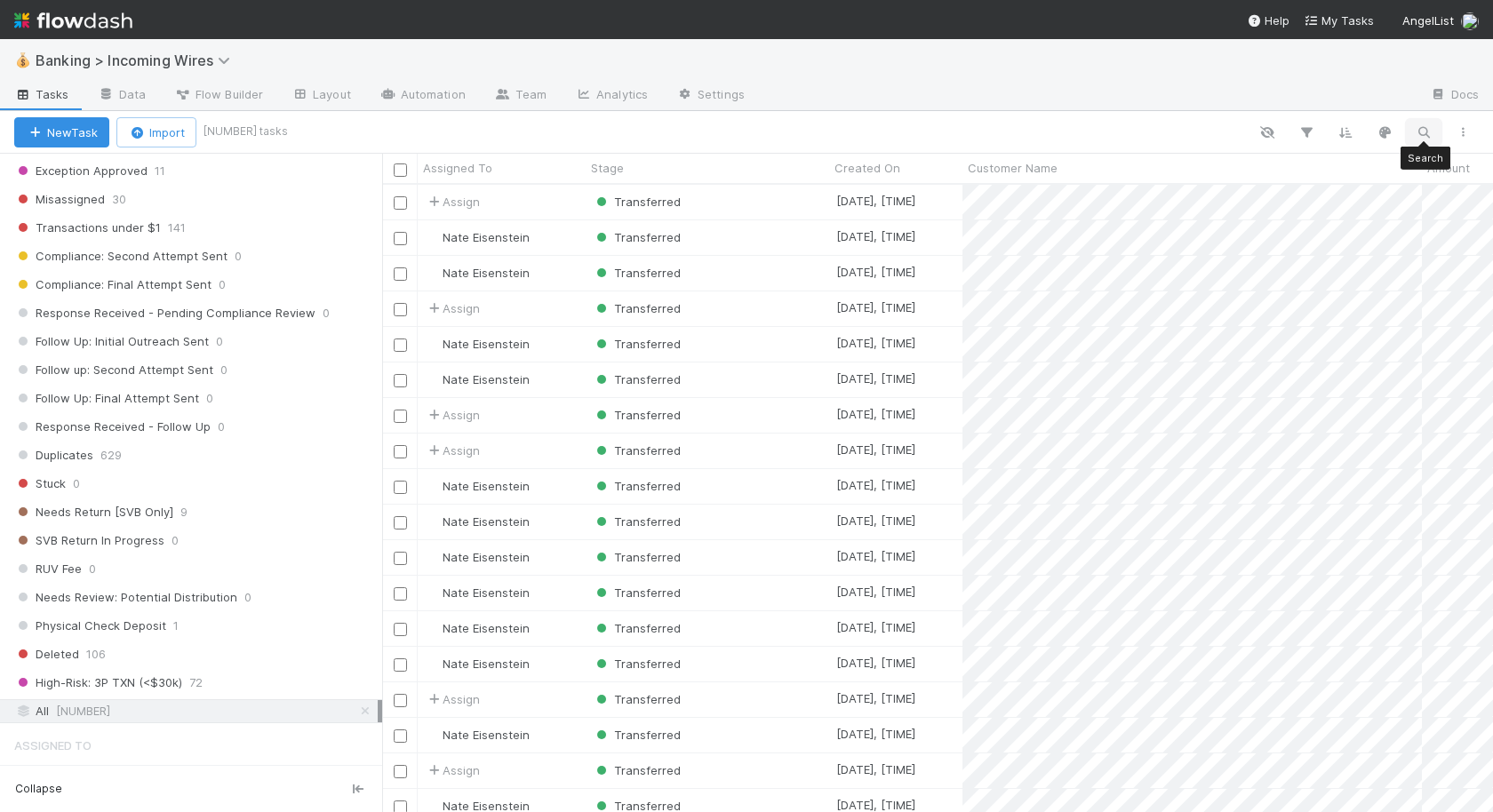click at bounding box center [1424, 132] 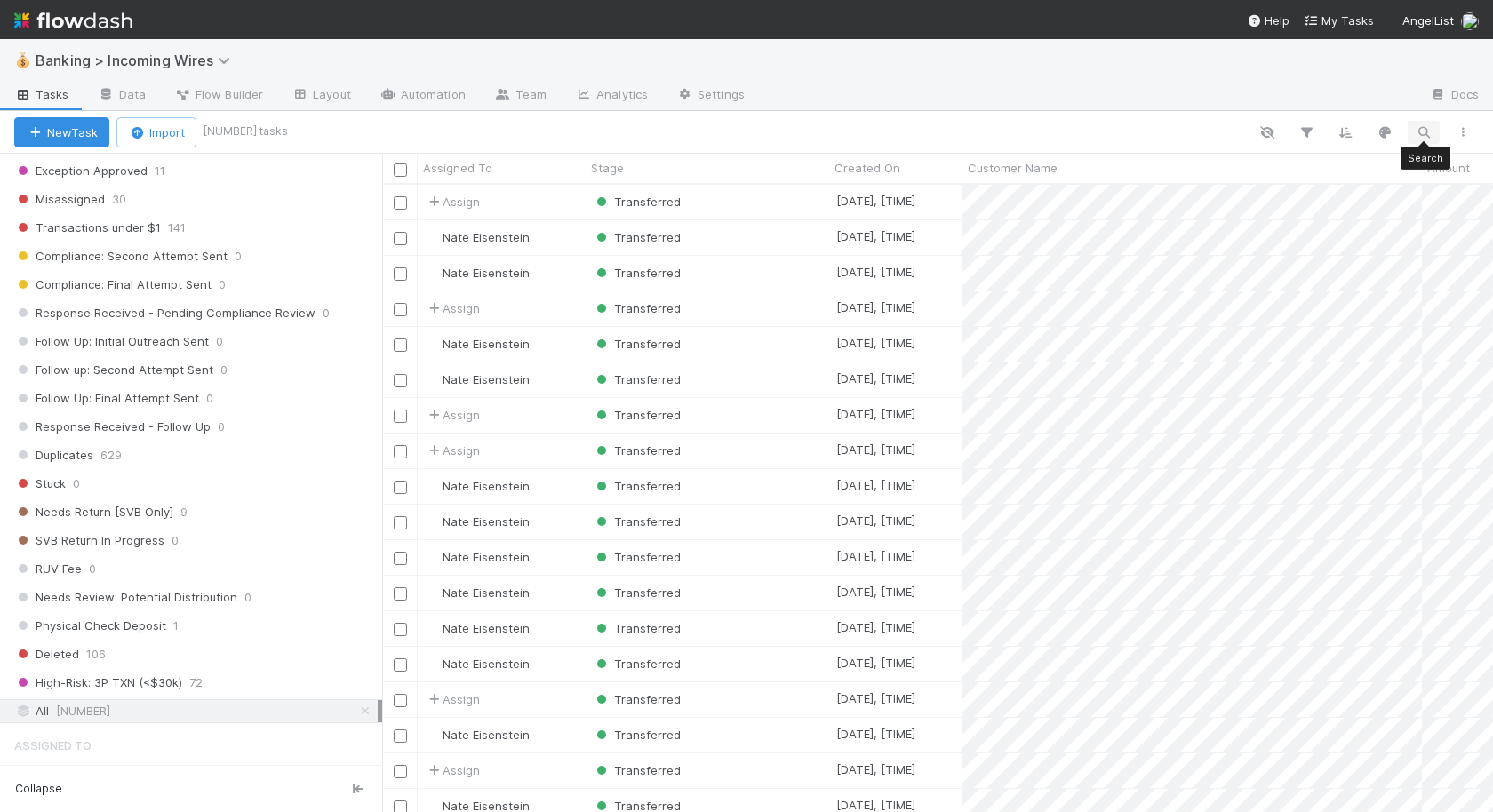 scroll, scrollTop: 1, scrollLeft: 1, axis: both 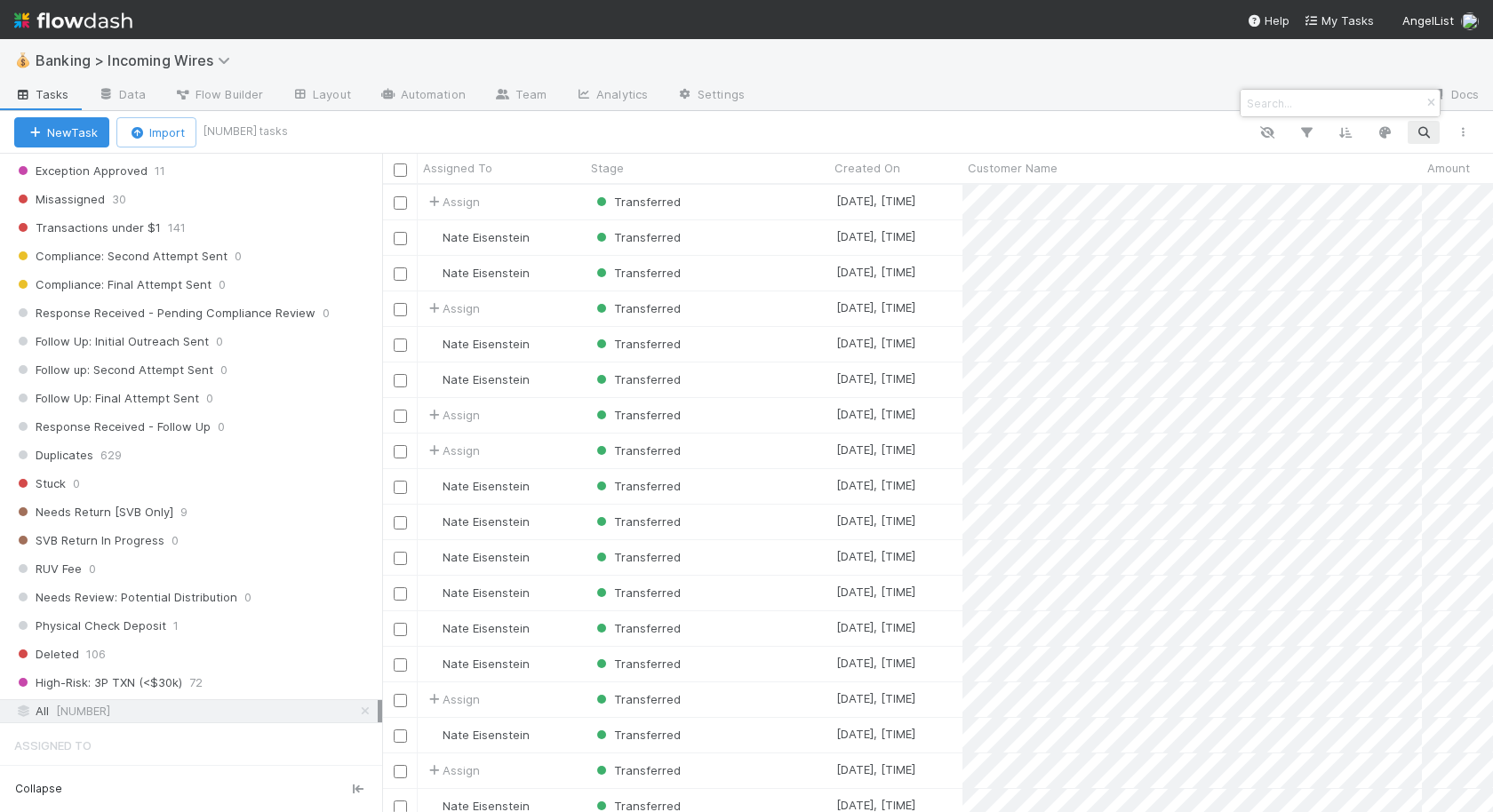 type on "b4dcf3e8-66f7-41f0-96d5-c27e5ce3d24e" 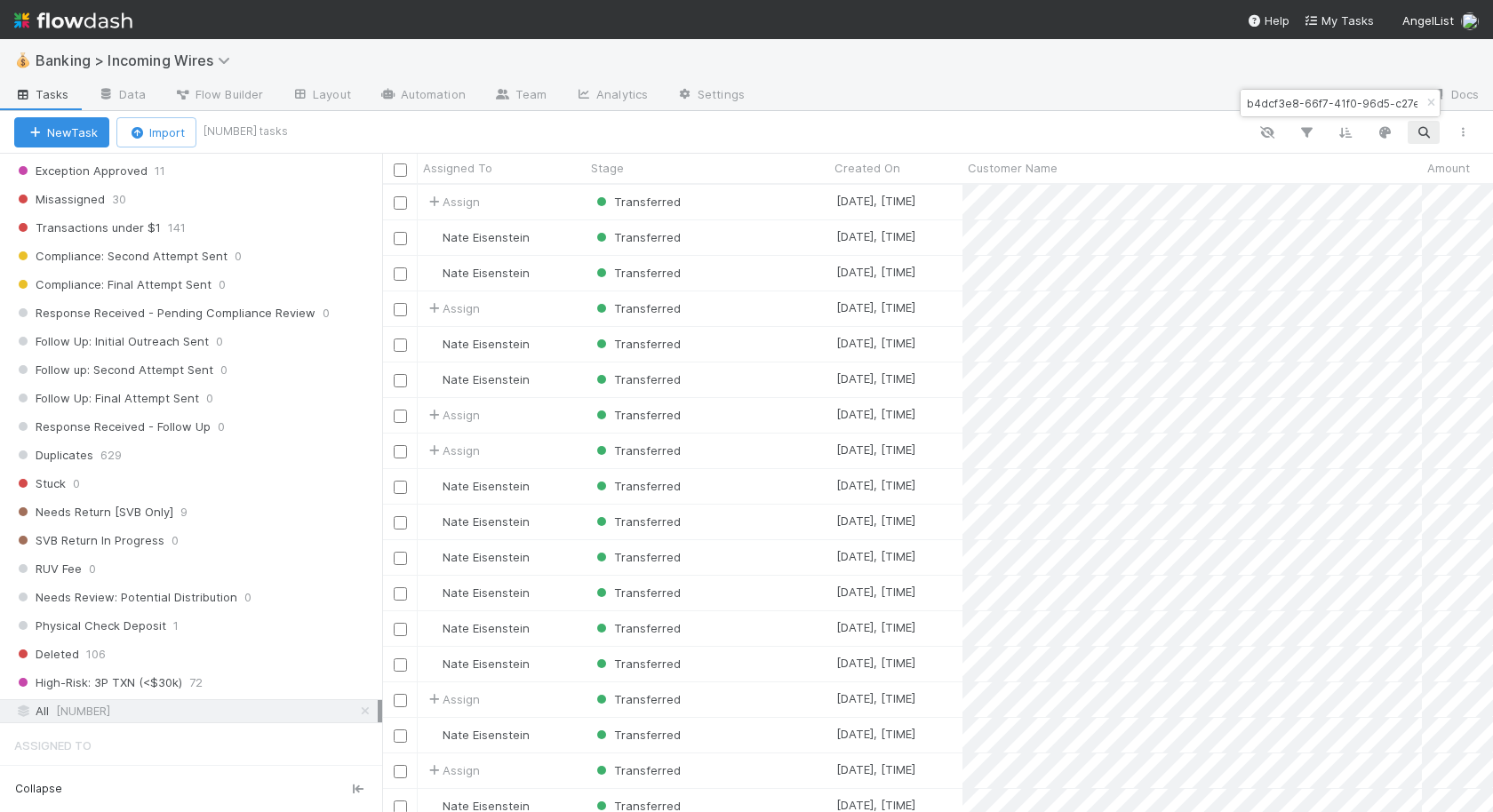 scroll, scrollTop: 0, scrollLeft: 93, axis: horizontal 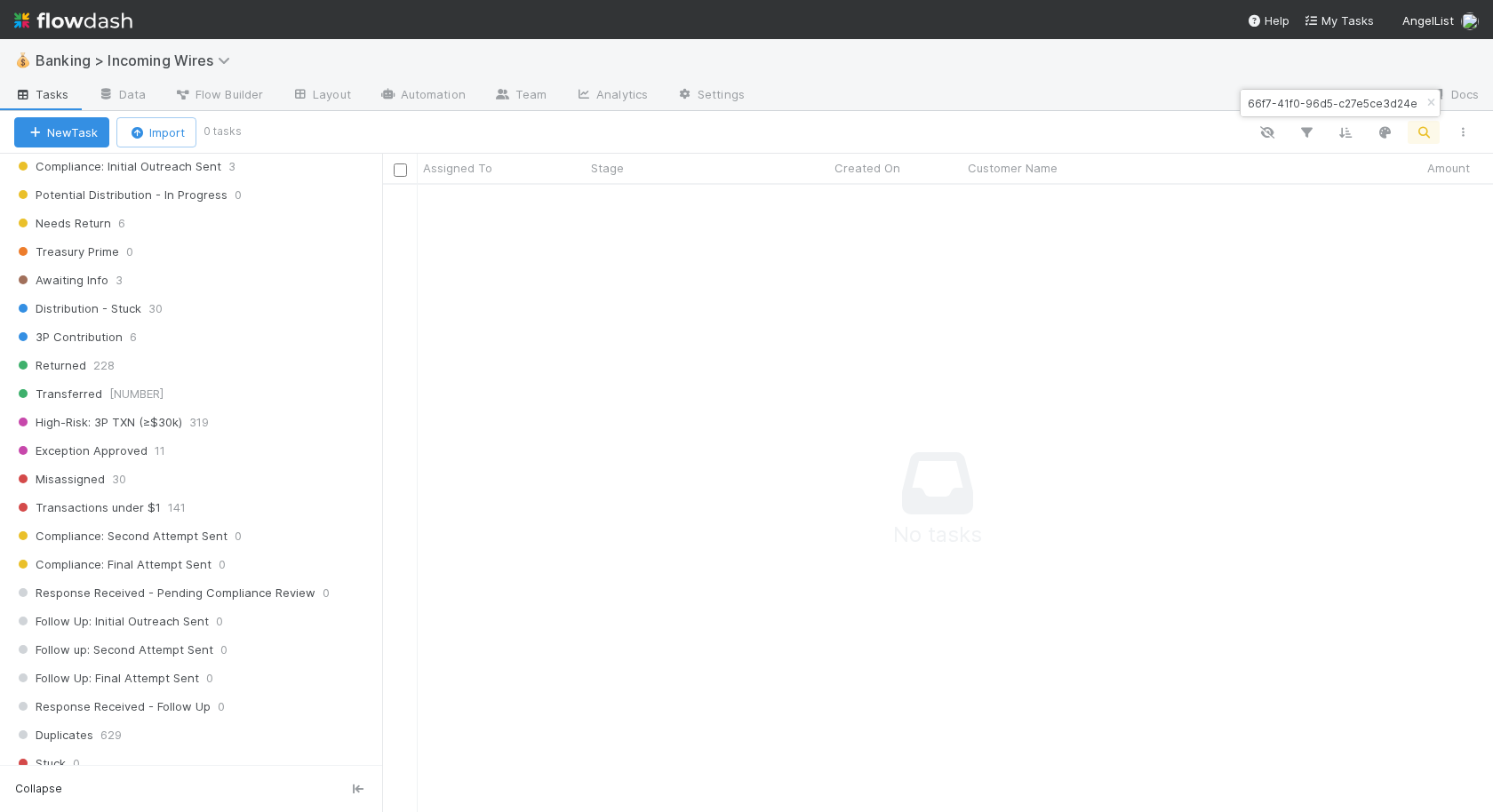 click on "b4dcf3e8-66f7-41f0-96d5-c27e5ce3d24e" at bounding box center [1332, 103] 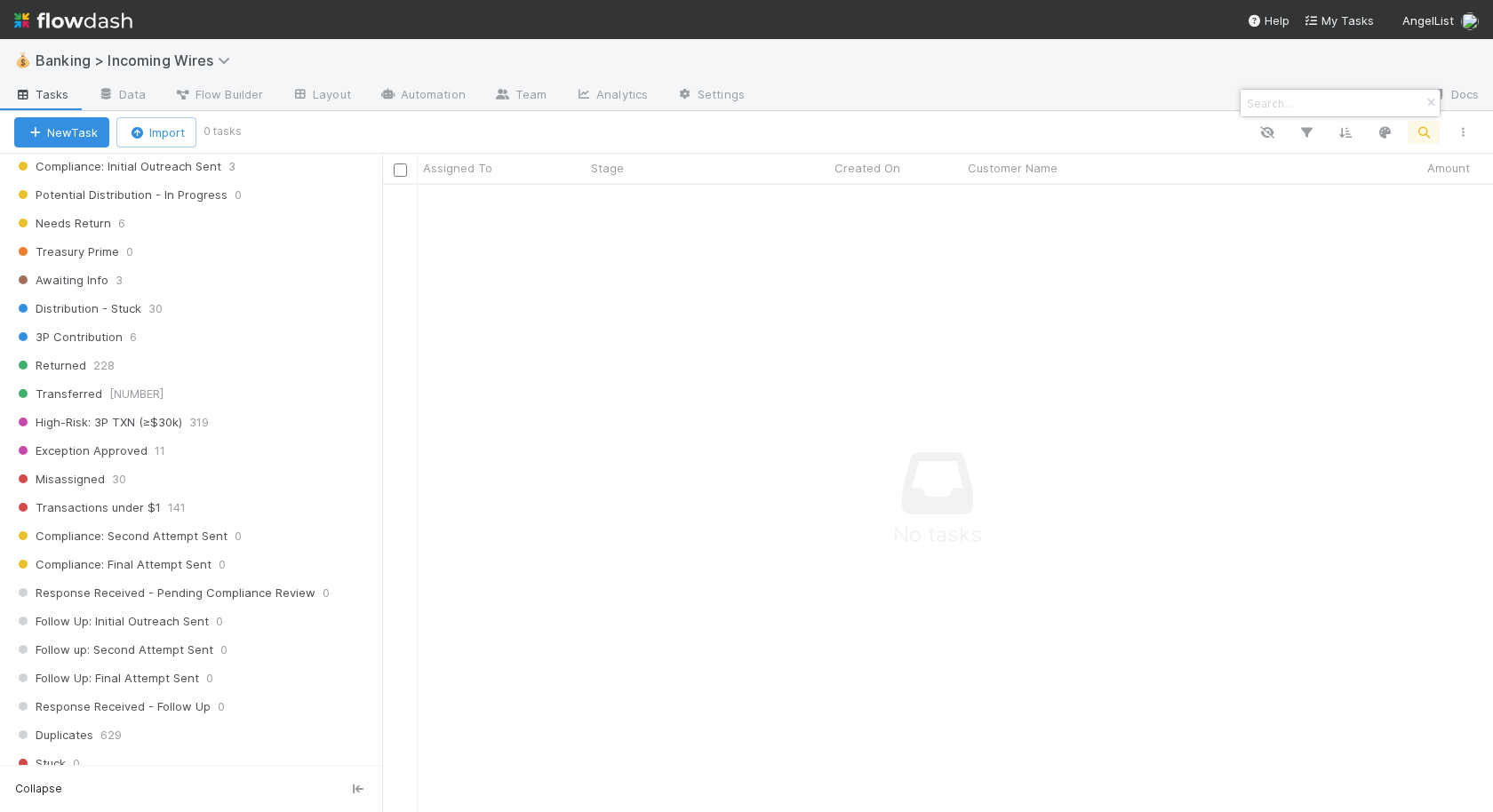 scroll, scrollTop: 0, scrollLeft: 0, axis: both 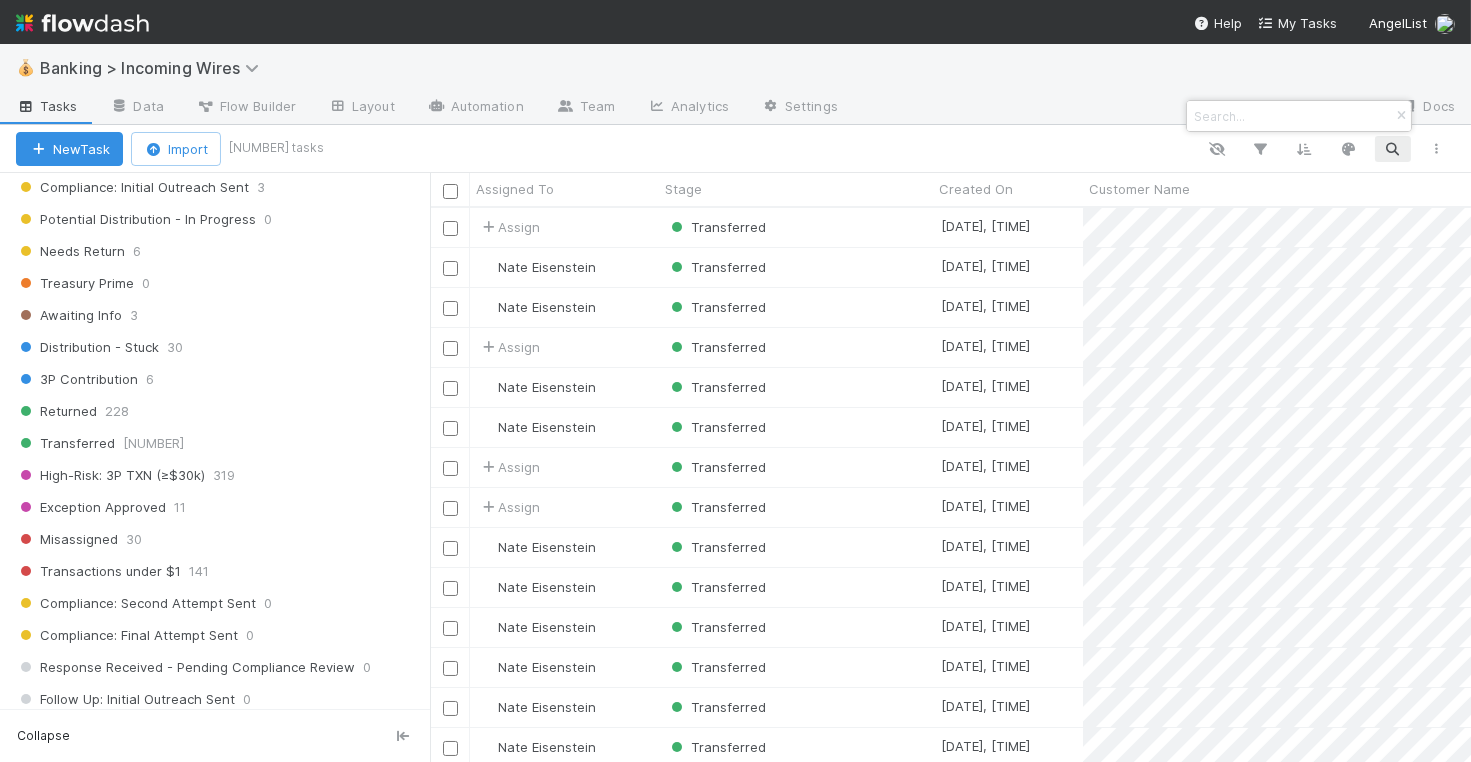click at bounding box center (735, 381) 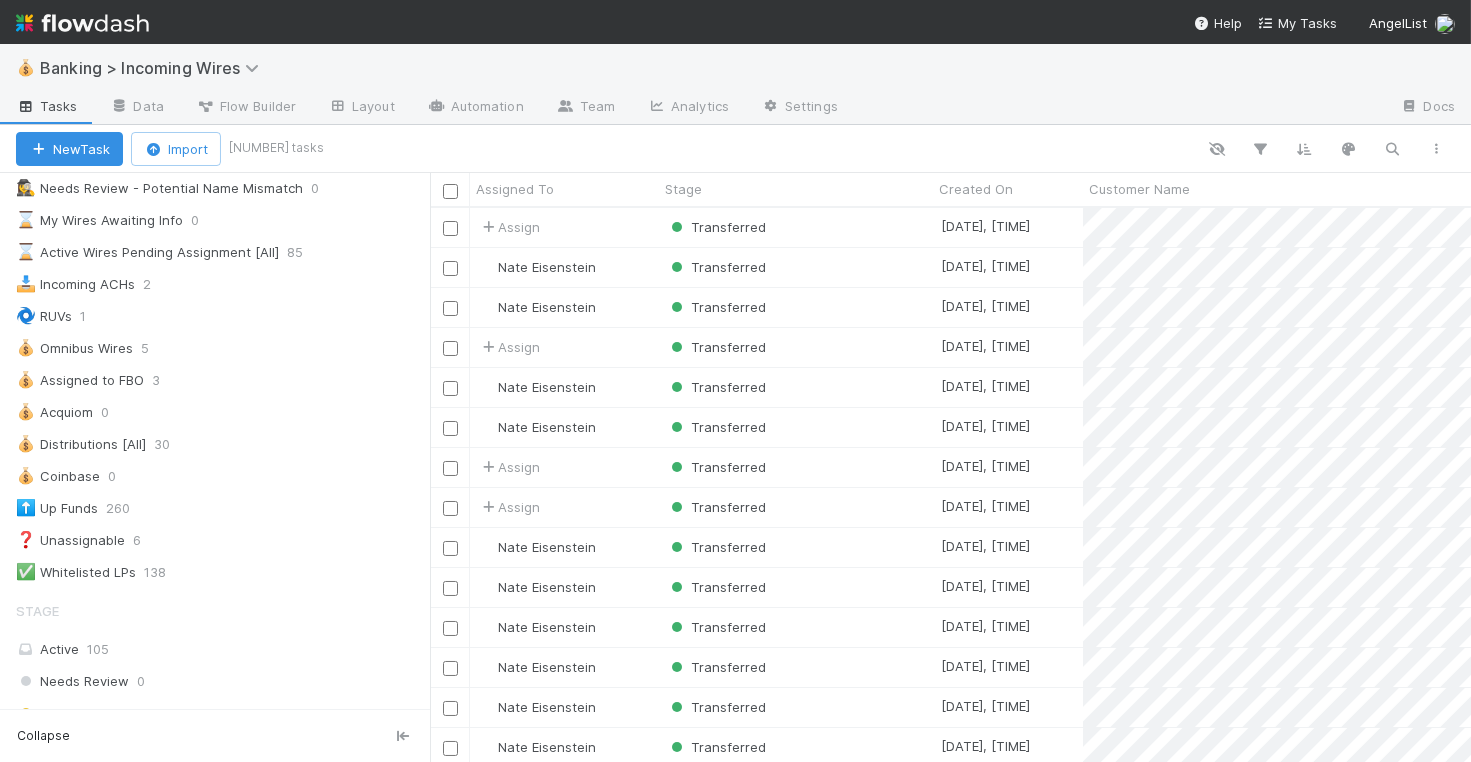 scroll, scrollTop: 0, scrollLeft: 0, axis: both 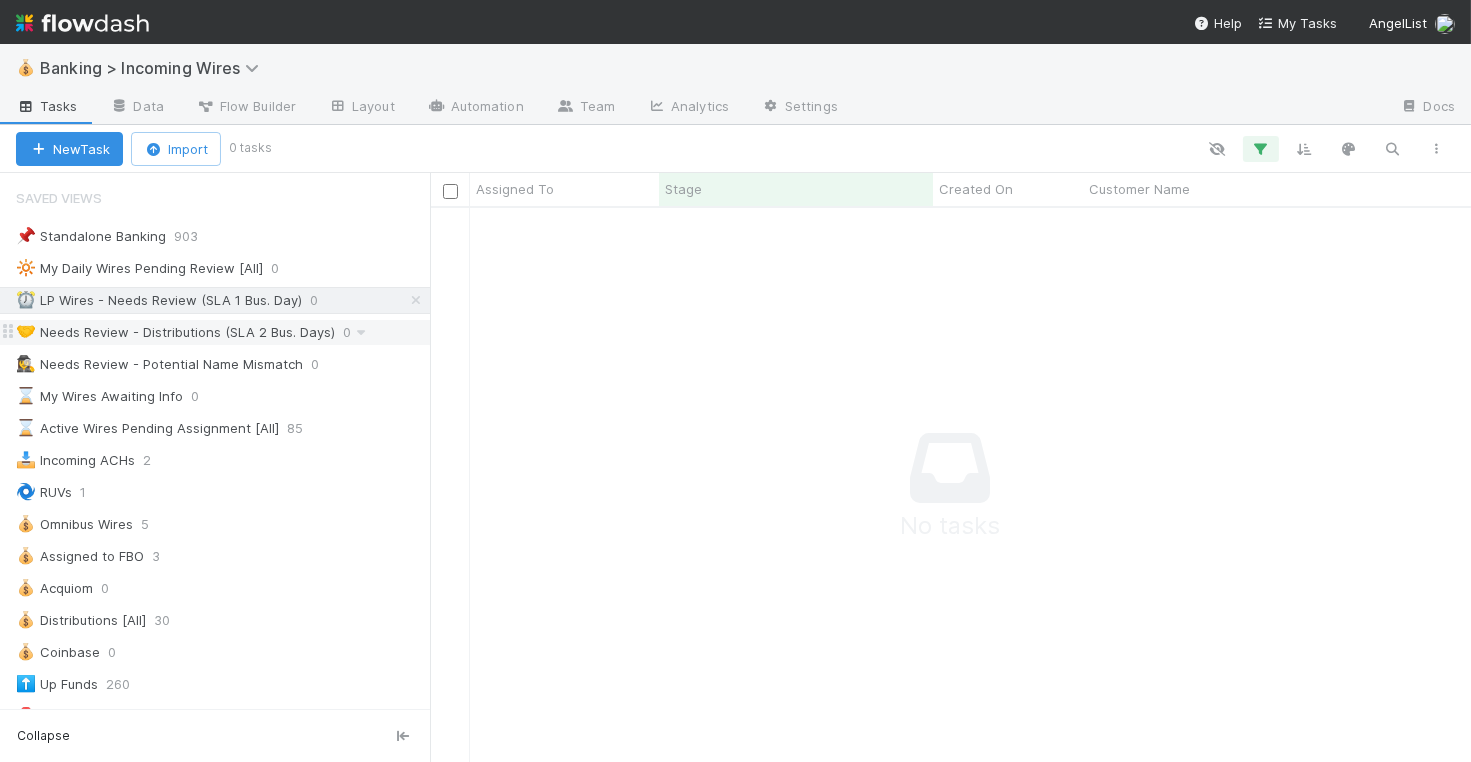 click on "🤝 Needs Review - Distributions (SLA 2 Bus. Days)" at bounding box center (175, 332) 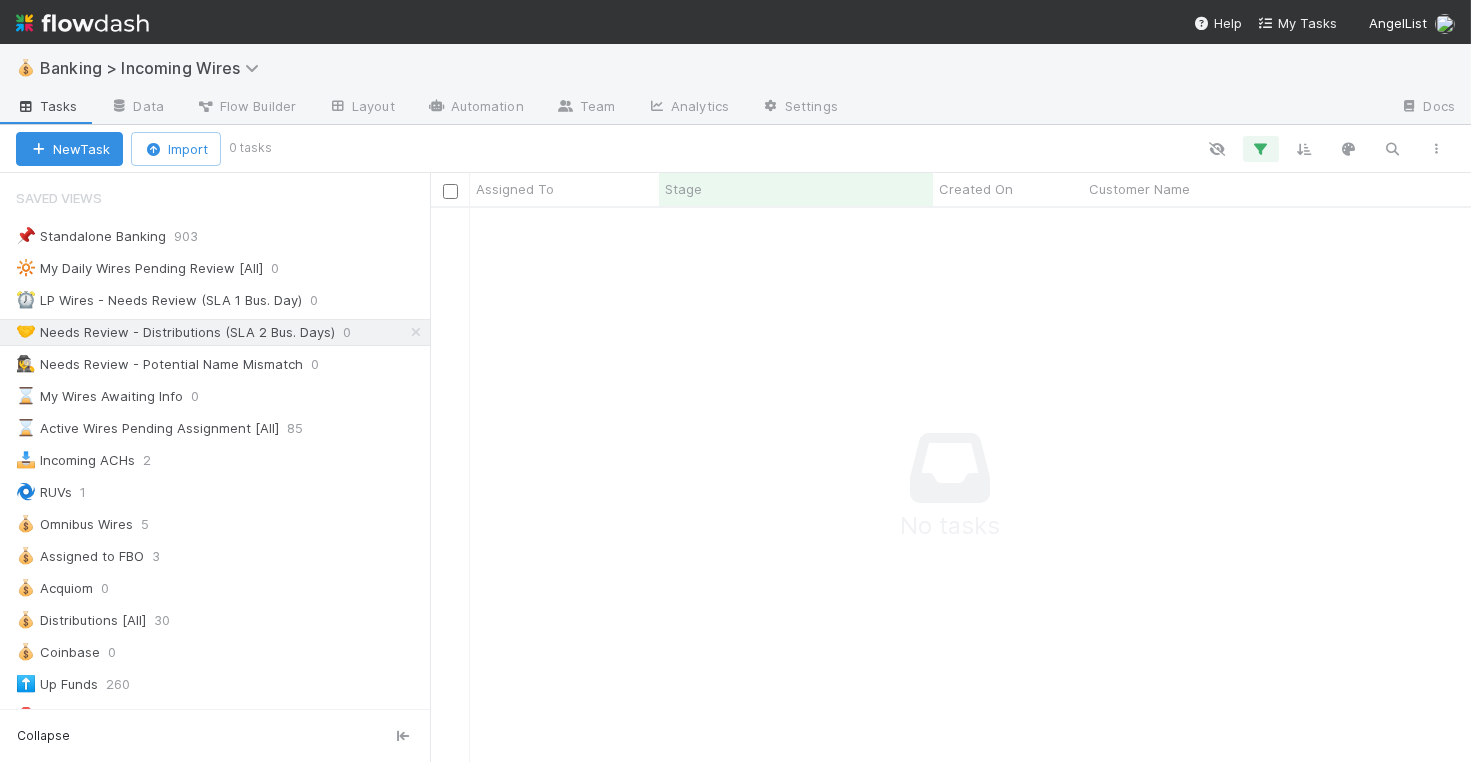 scroll, scrollTop: 554, scrollLeft: 1041, axis: both 